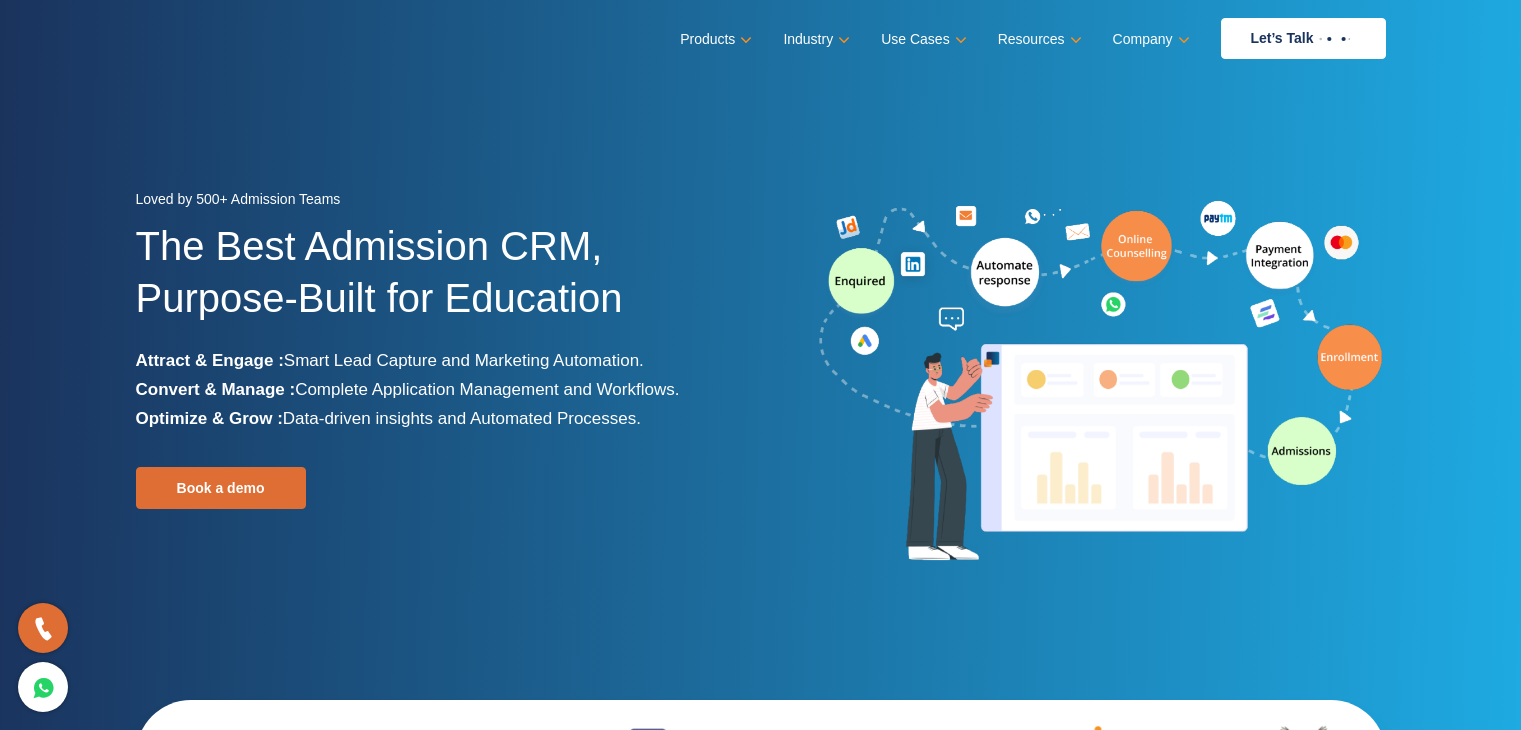 scroll, scrollTop: 0, scrollLeft: 0, axis: both 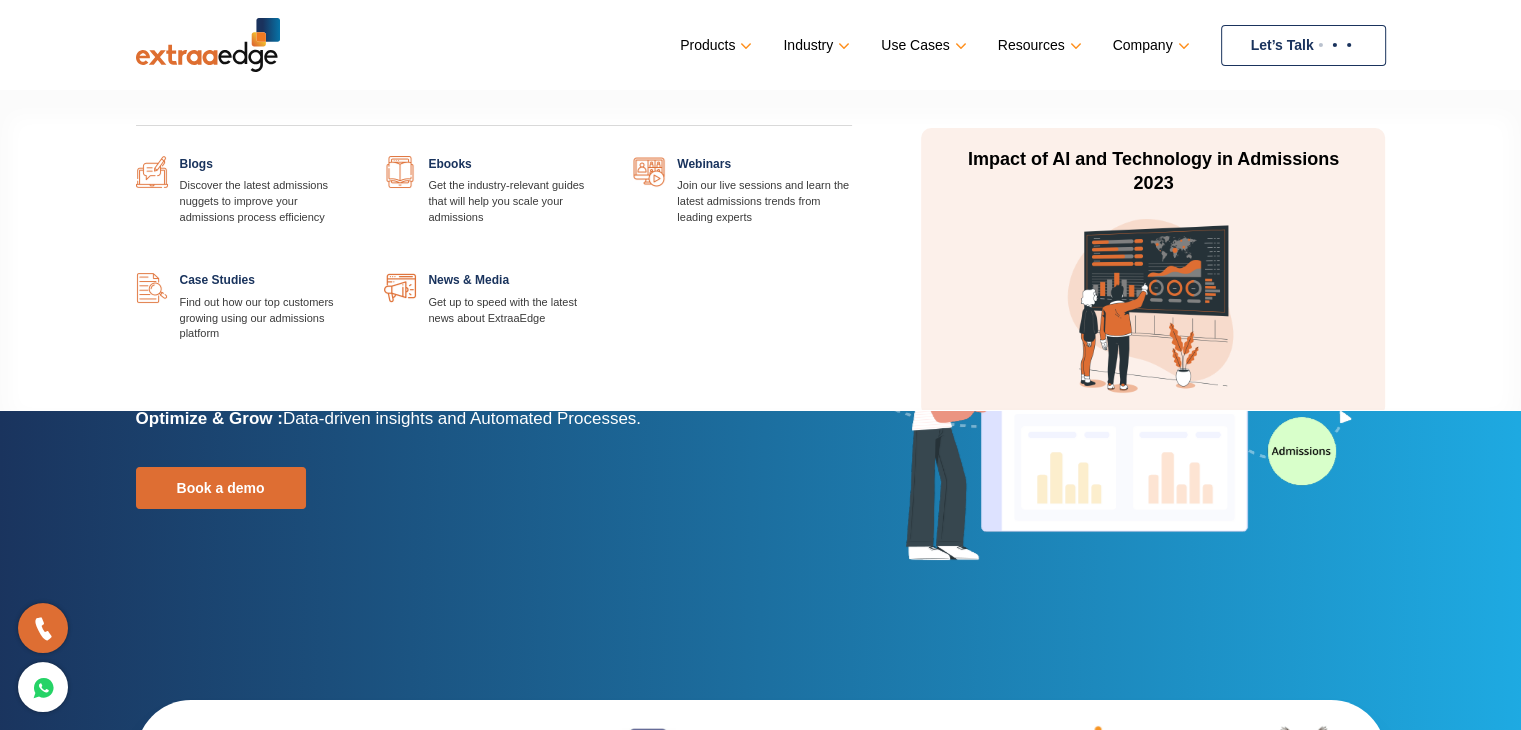 click at bounding box center (354, 272) 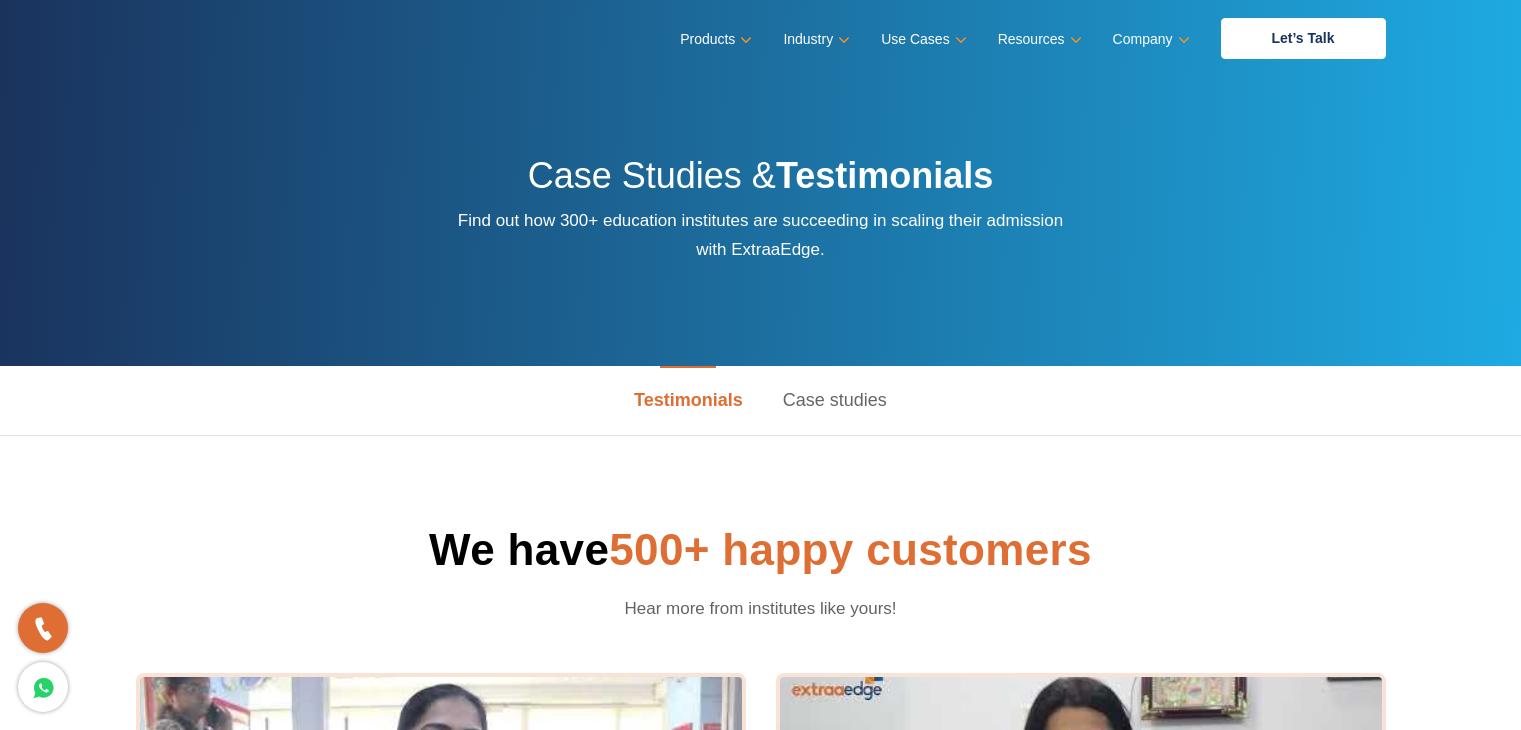 scroll, scrollTop: 0, scrollLeft: 0, axis: both 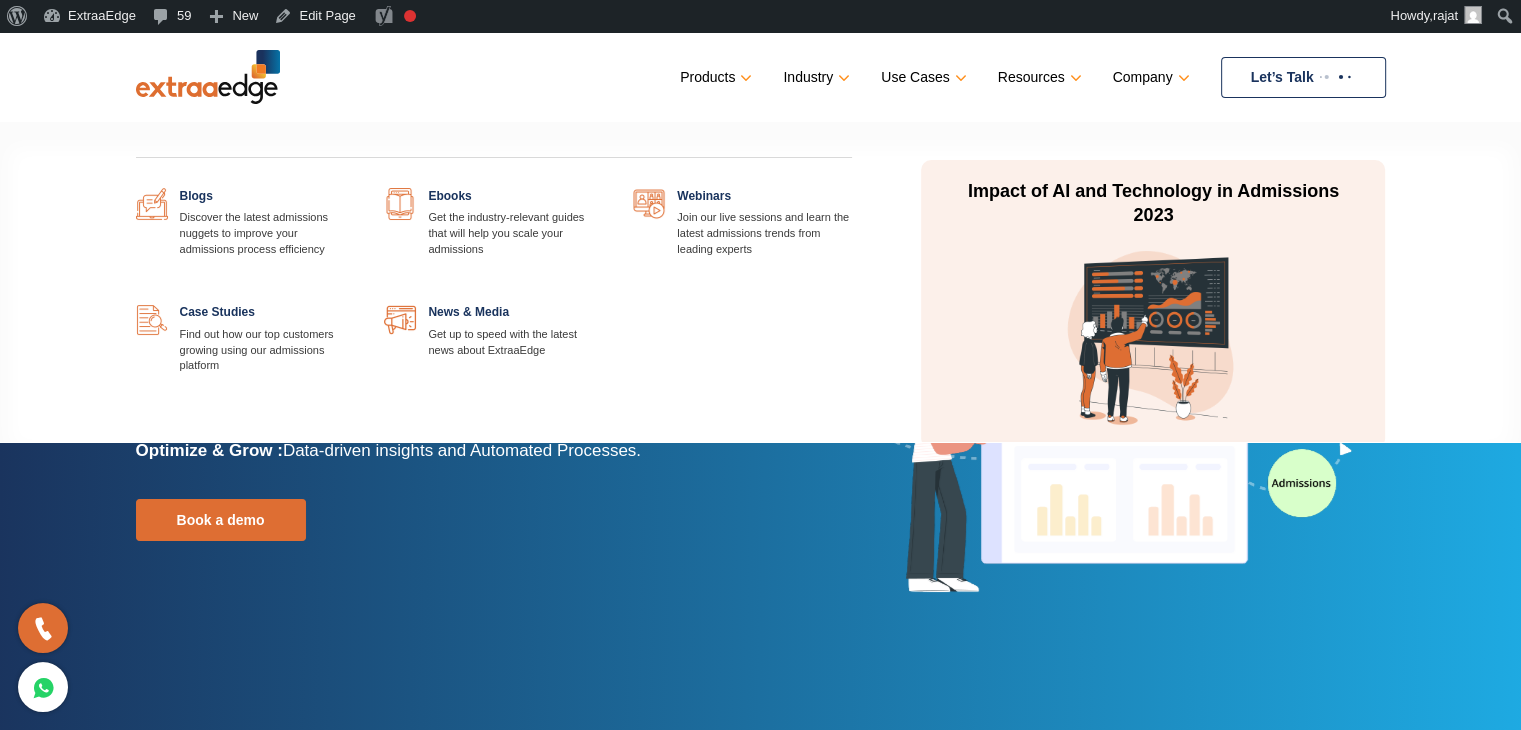 click at bounding box center (354, 304) 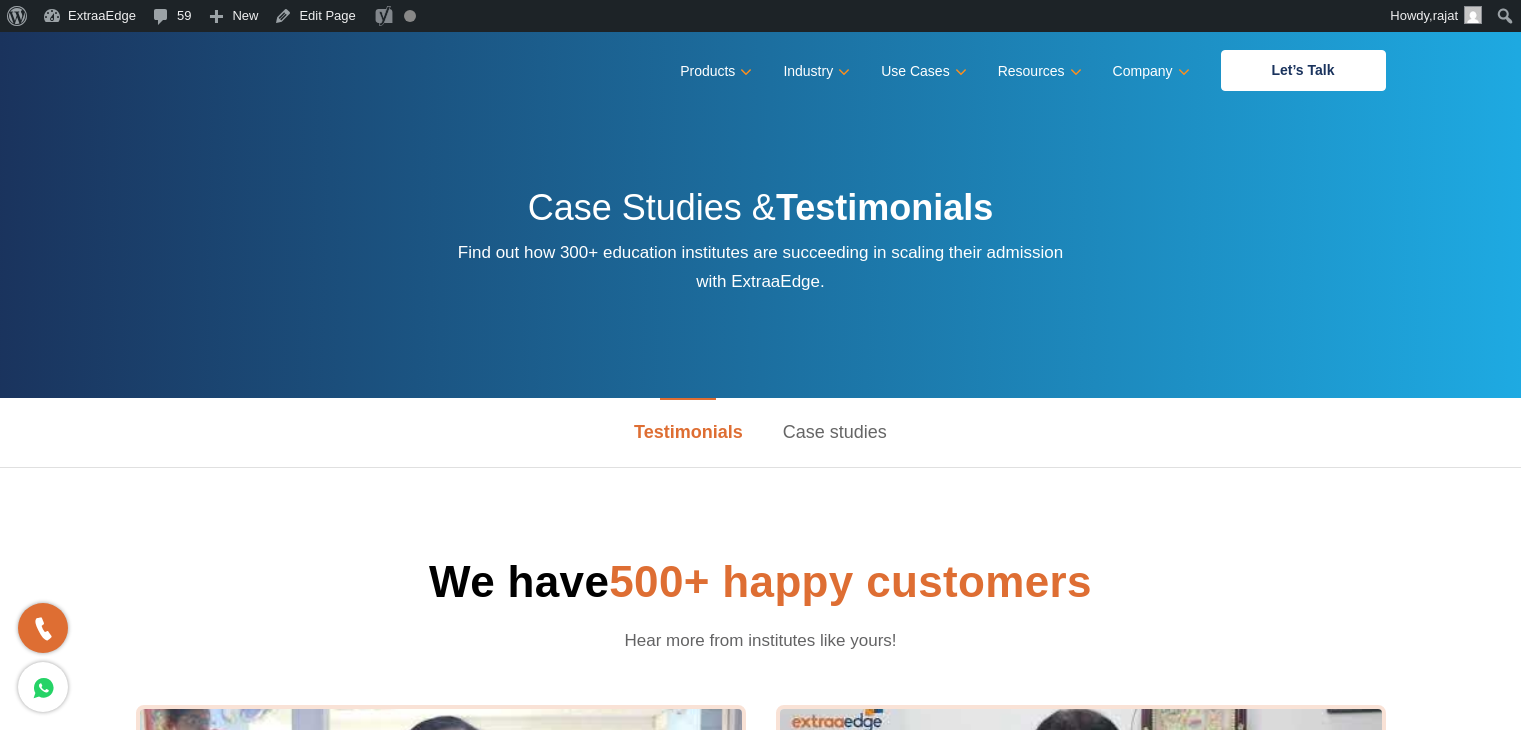 scroll, scrollTop: 0, scrollLeft: 0, axis: both 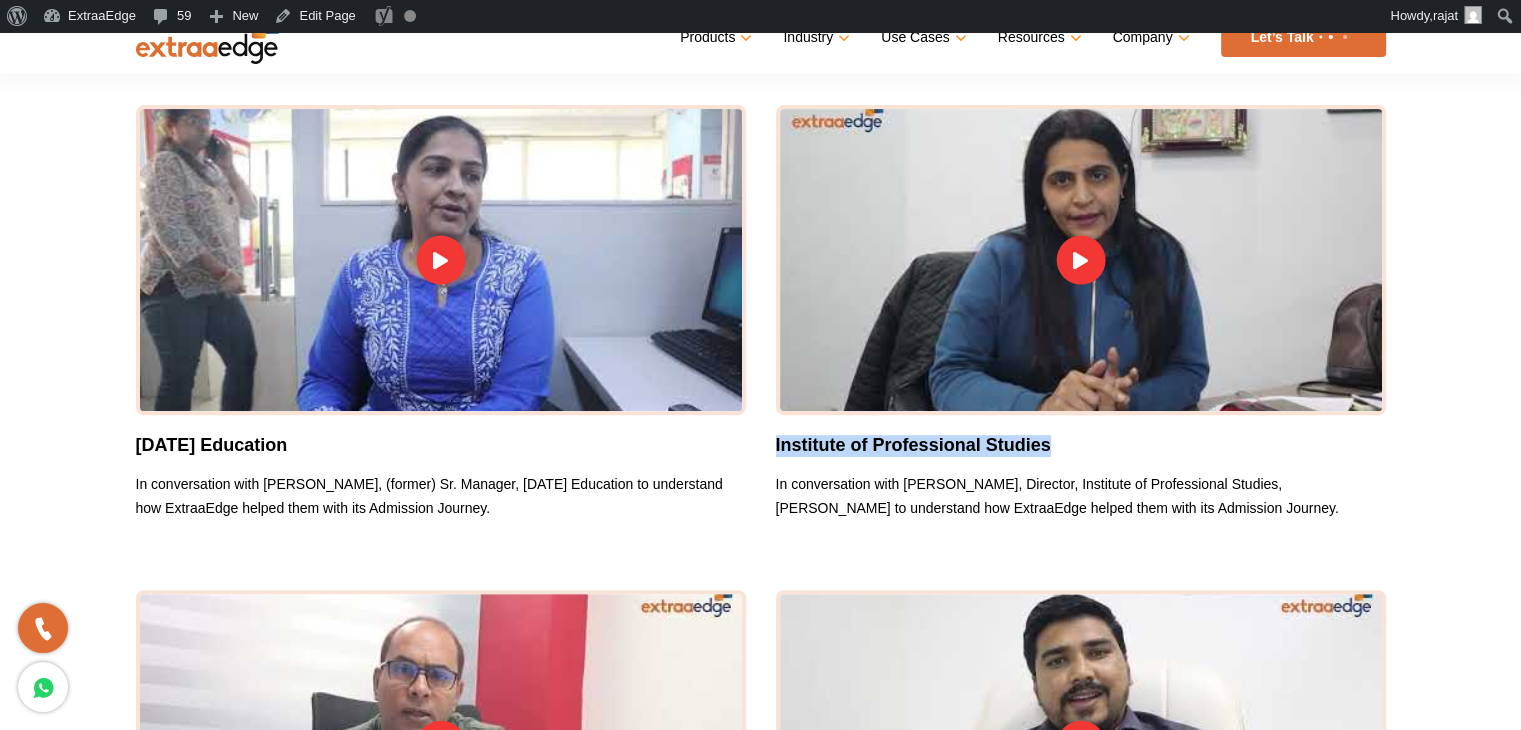 drag, startPoint x: 775, startPoint y: 443, endPoint x: 1049, endPoint y: 440, distance: 274.01642 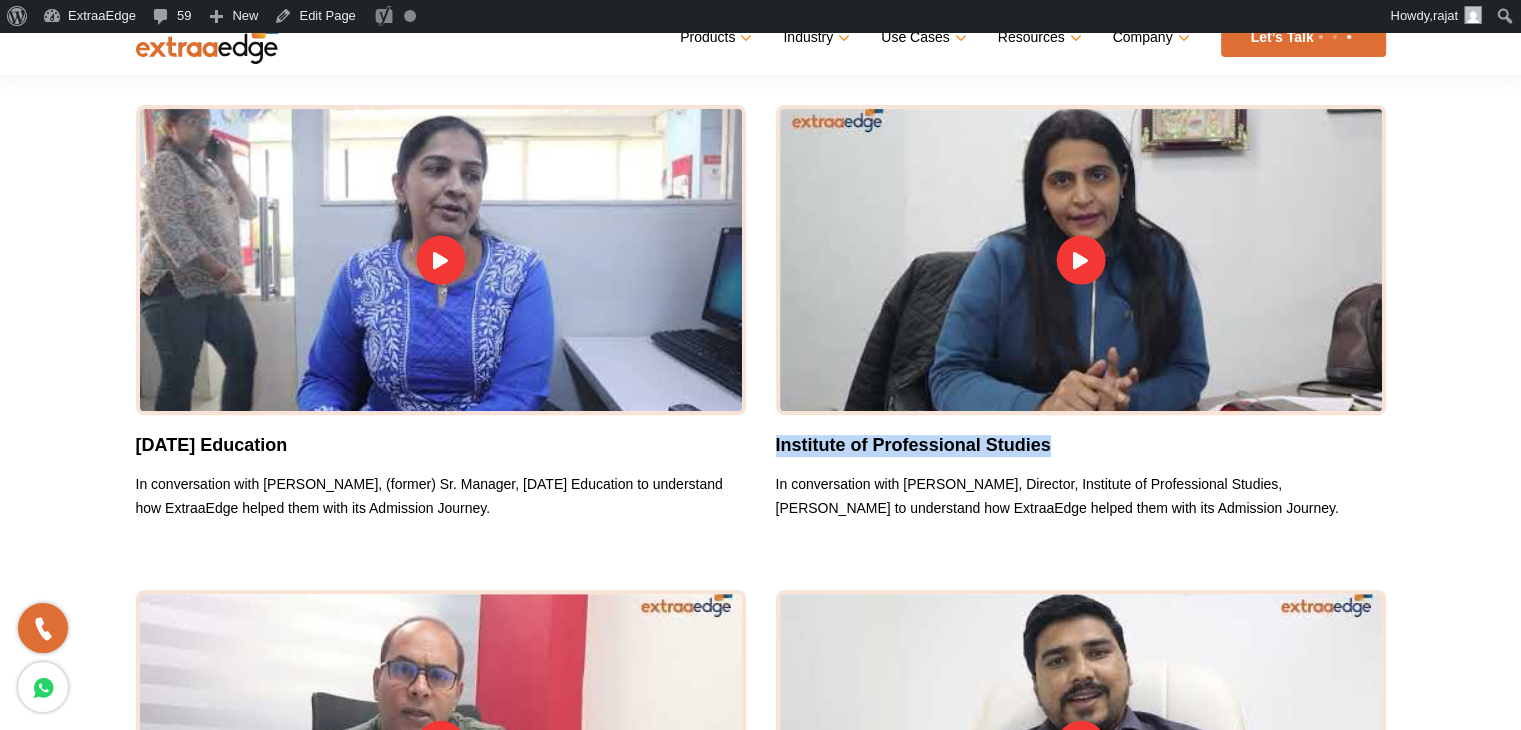 click on "Institute of Professional Studies" at bounding box center [1081, 446] 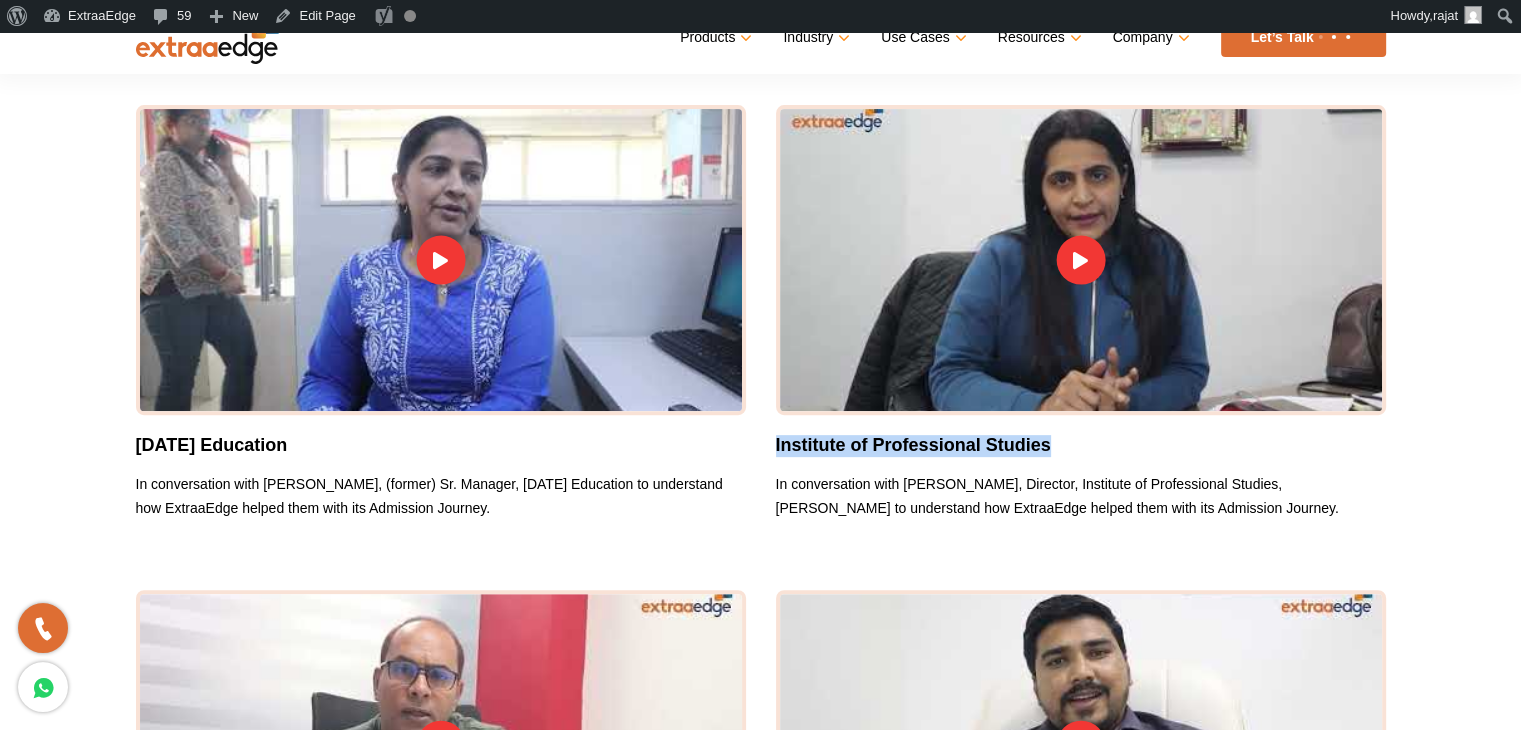 copy on "Institute of Professional Studies" 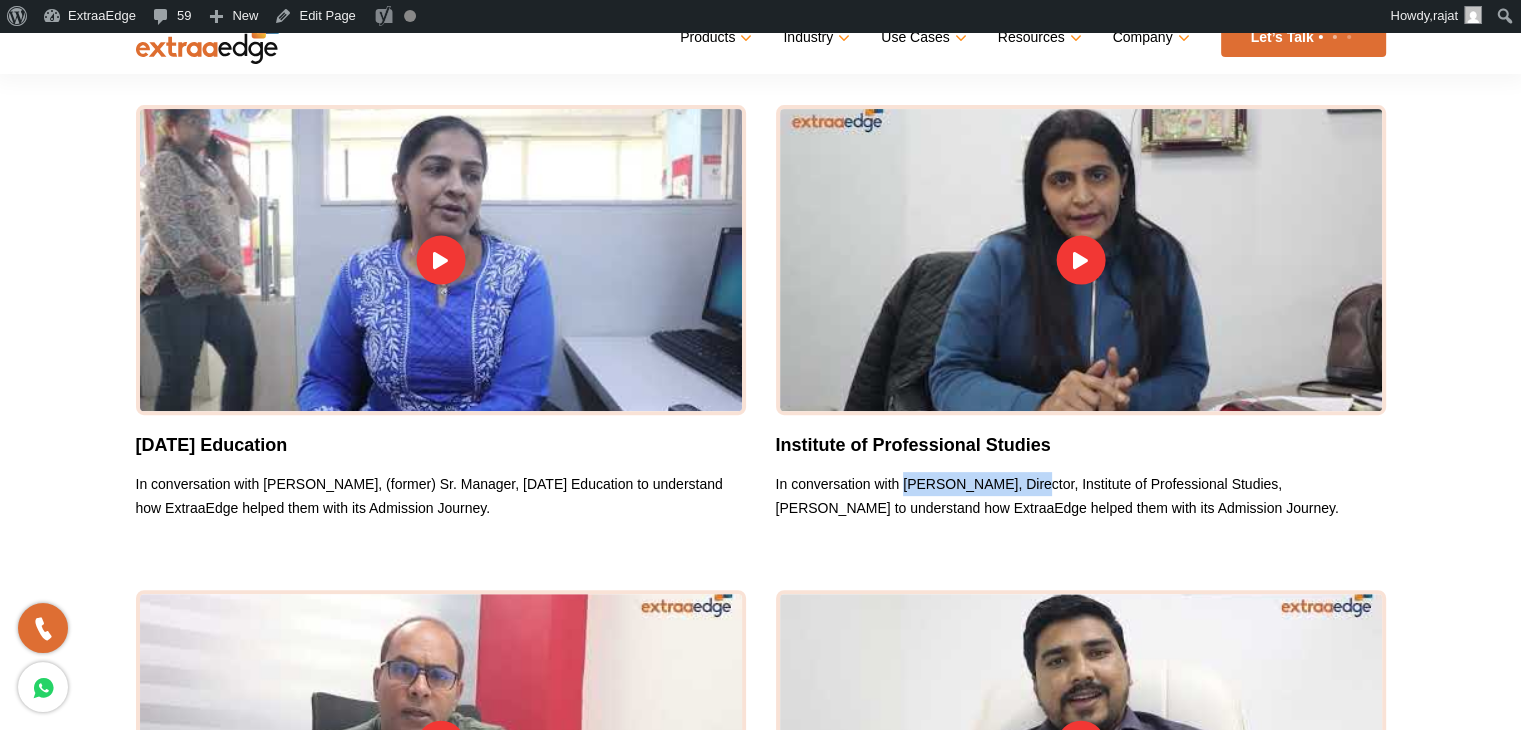drag, startPoint x: 905, startPoint y: 484, endPoint x: 1031, endPoint y: 481, distance: 126.035706 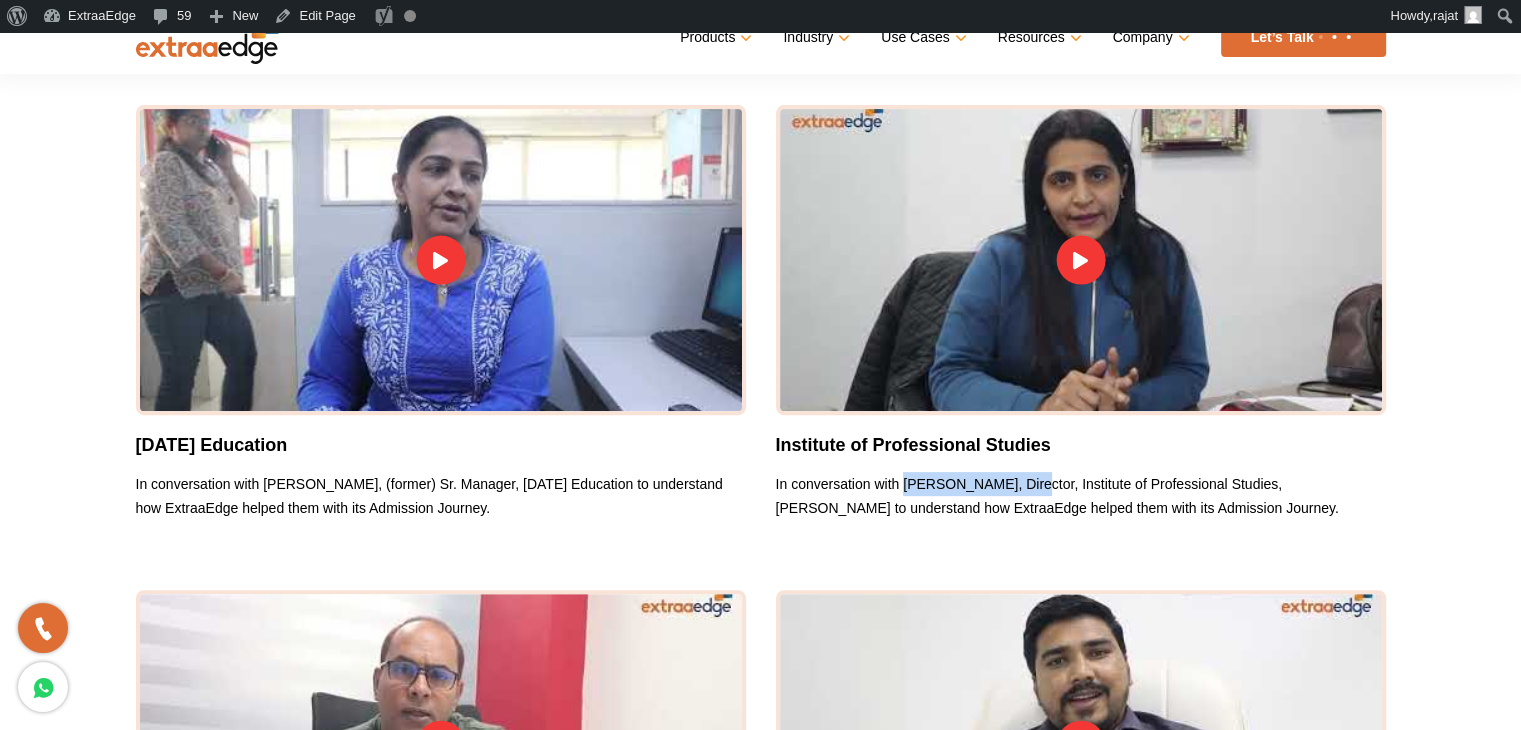 click on "In conversation with Dr. Snehi Choudhury, Director, Institute of Professional Studies, Meerut to understand how ExtraaEdge helped them with its Admission Journey." at bounding box center [1081, 496] 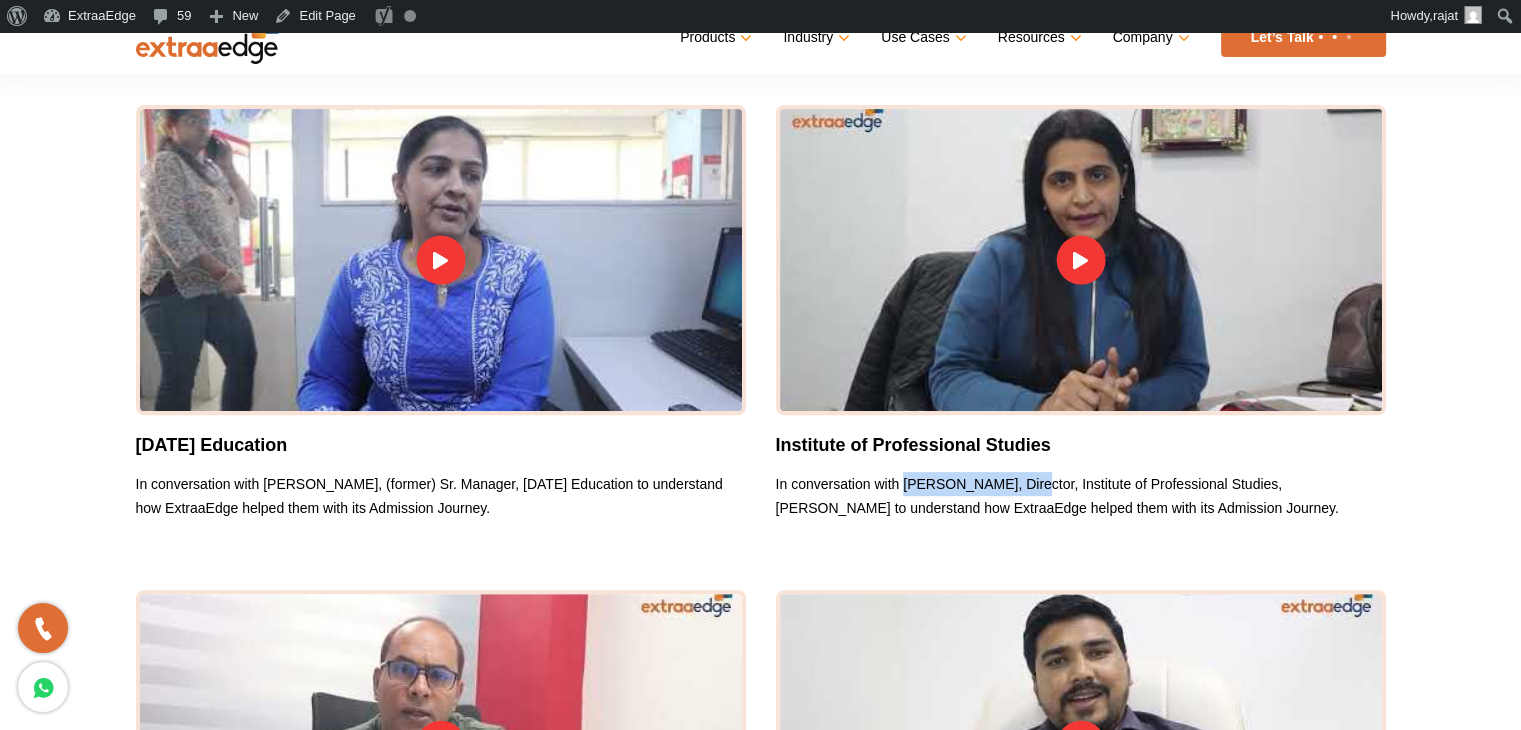 copy on "Dr. Snehi Choudhury" 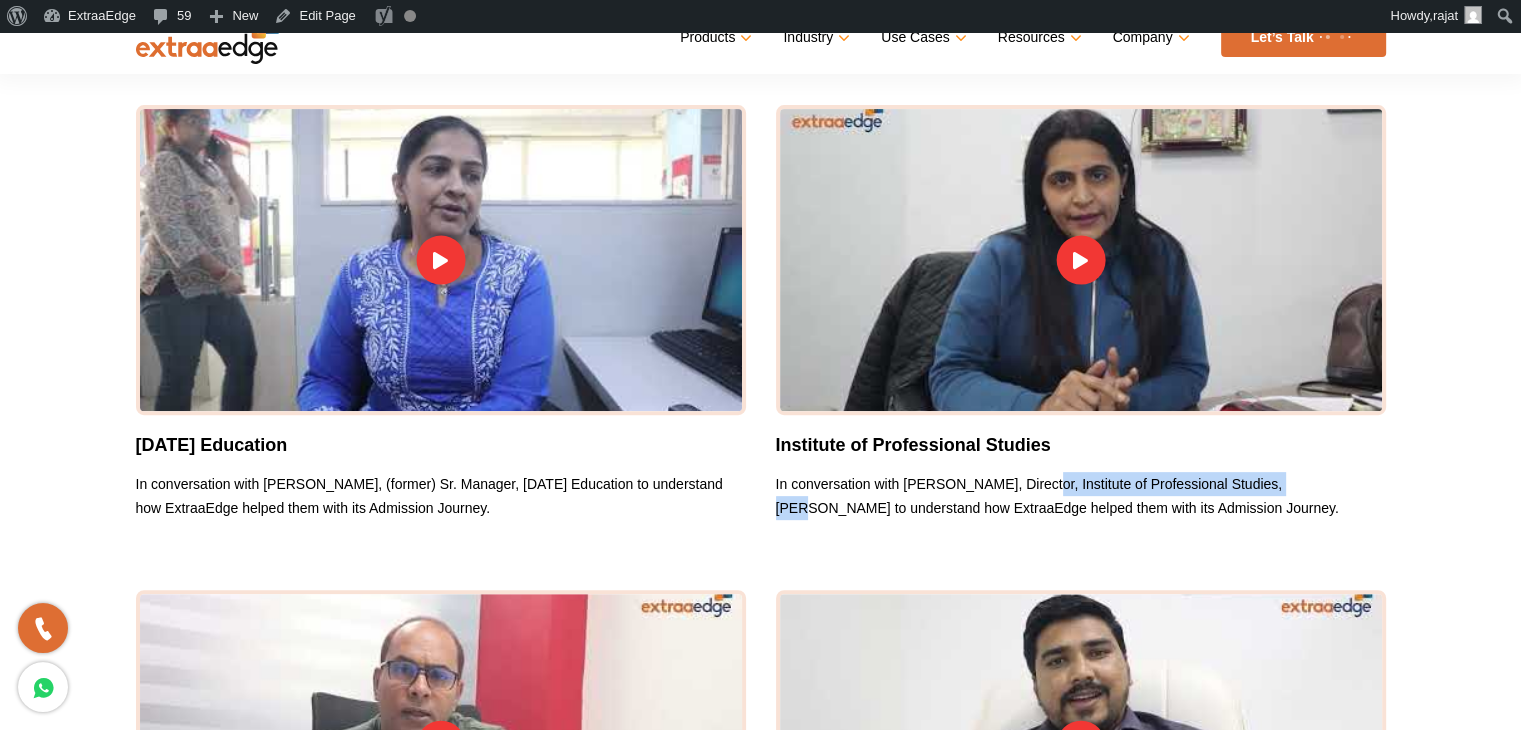 drag, startPoint x: 1041, startPoint y: 485, endPoint x: 1289, endPoint y: 482, distance: 248.01814 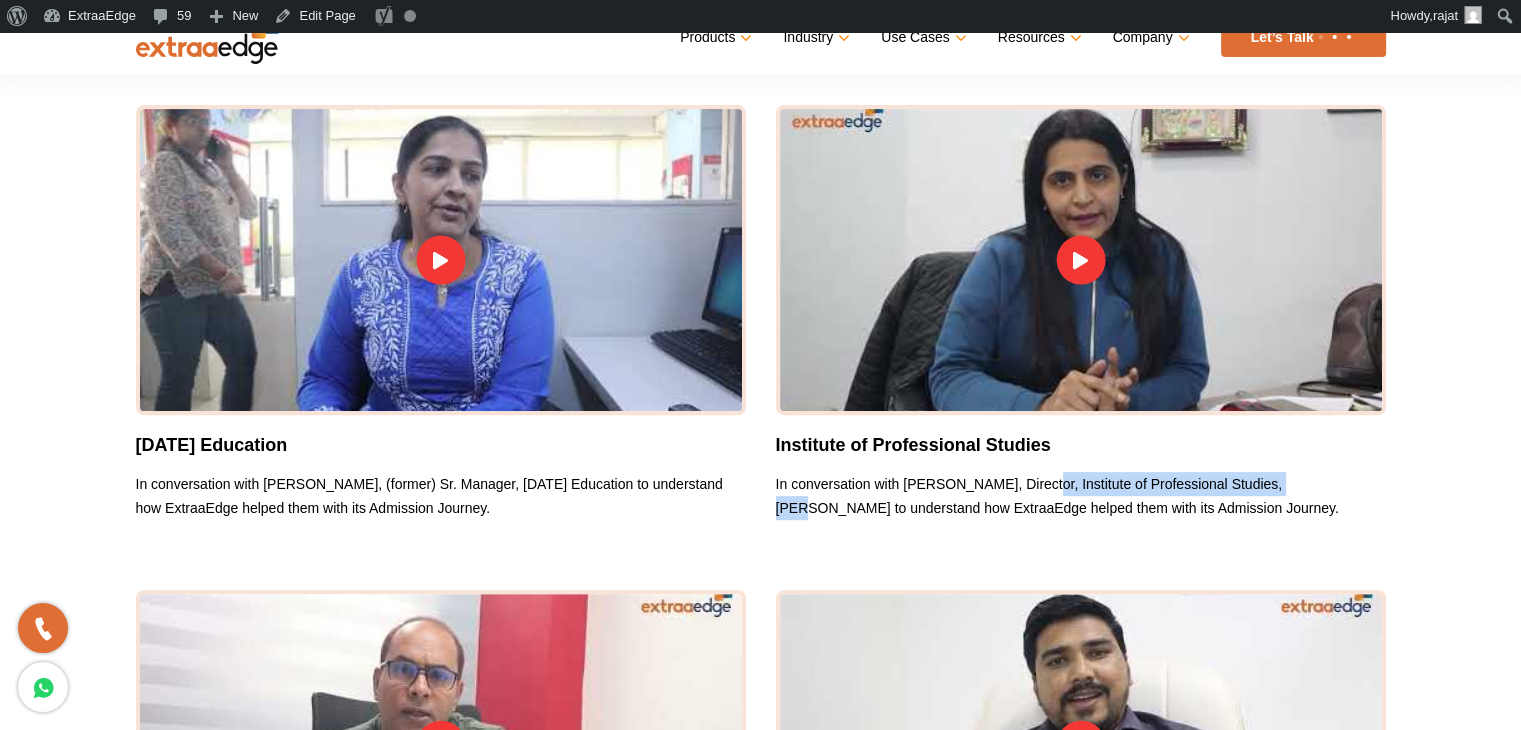 click on "In conversation with Dr. Snehi Choudhury, Director, Institute of Professional Studies, Meerut to understand how ExtraaEdge helped them with its Admission Journey." at bounding box center [1081, 496] 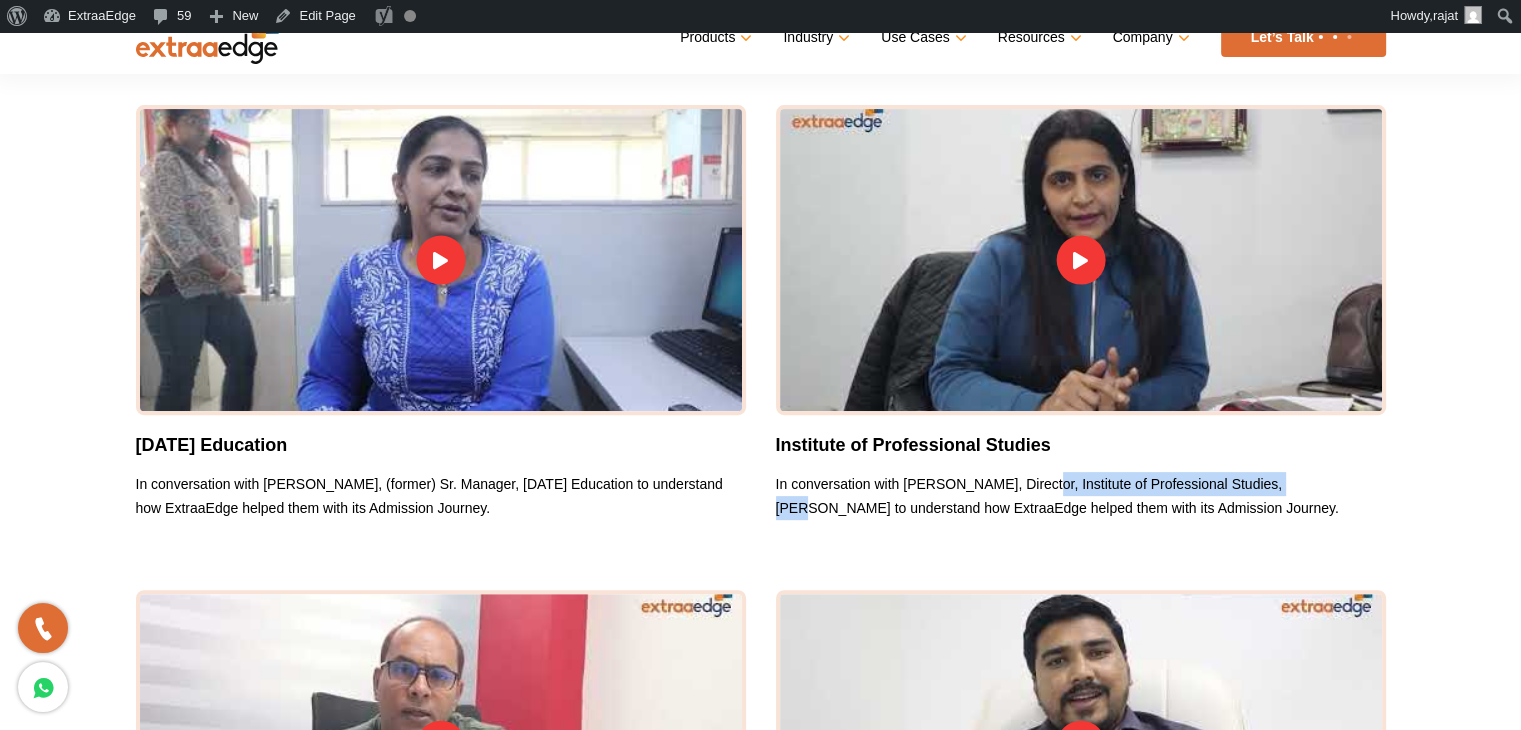 copy on "Director, Institute of Professional Studies" 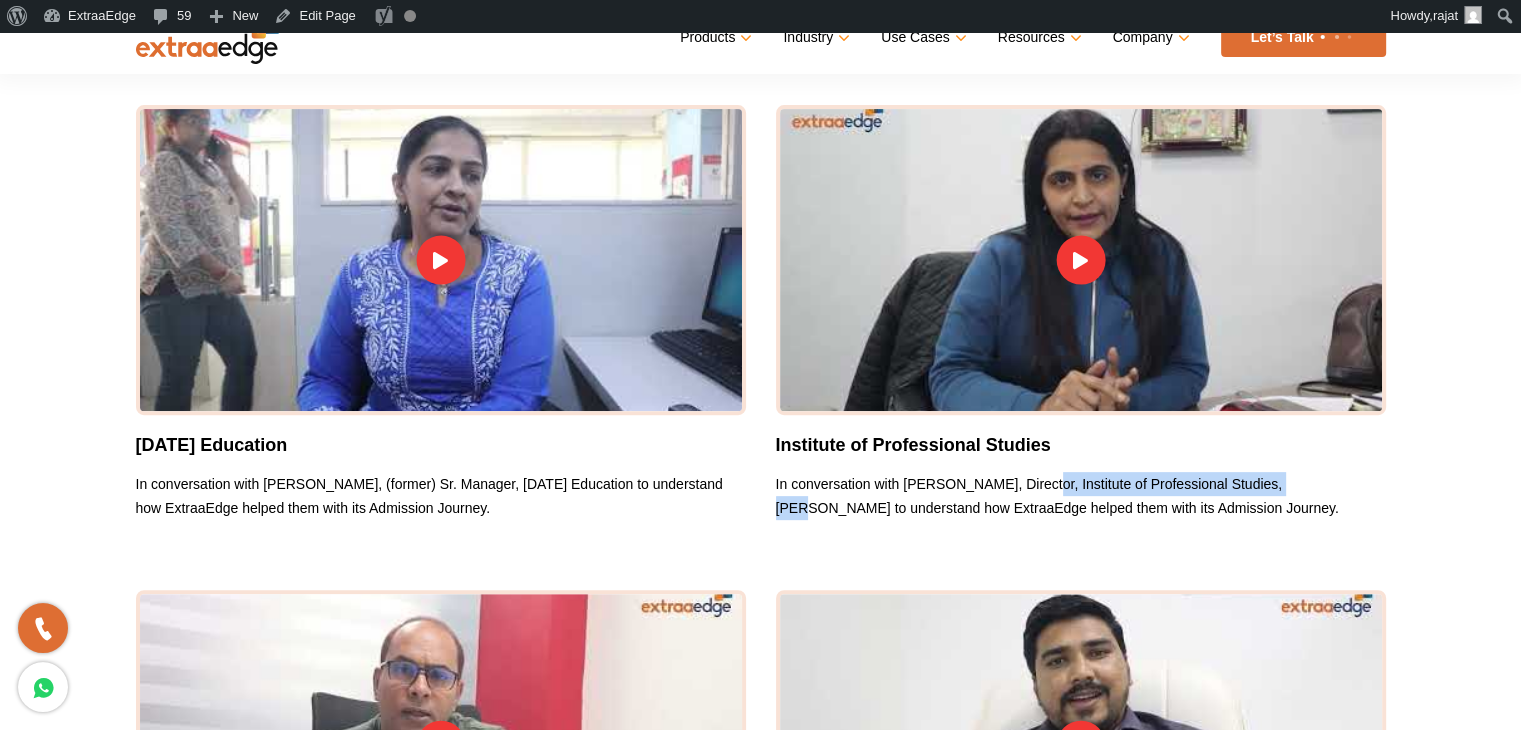 copy on "Director, Institute of Professional Studies" 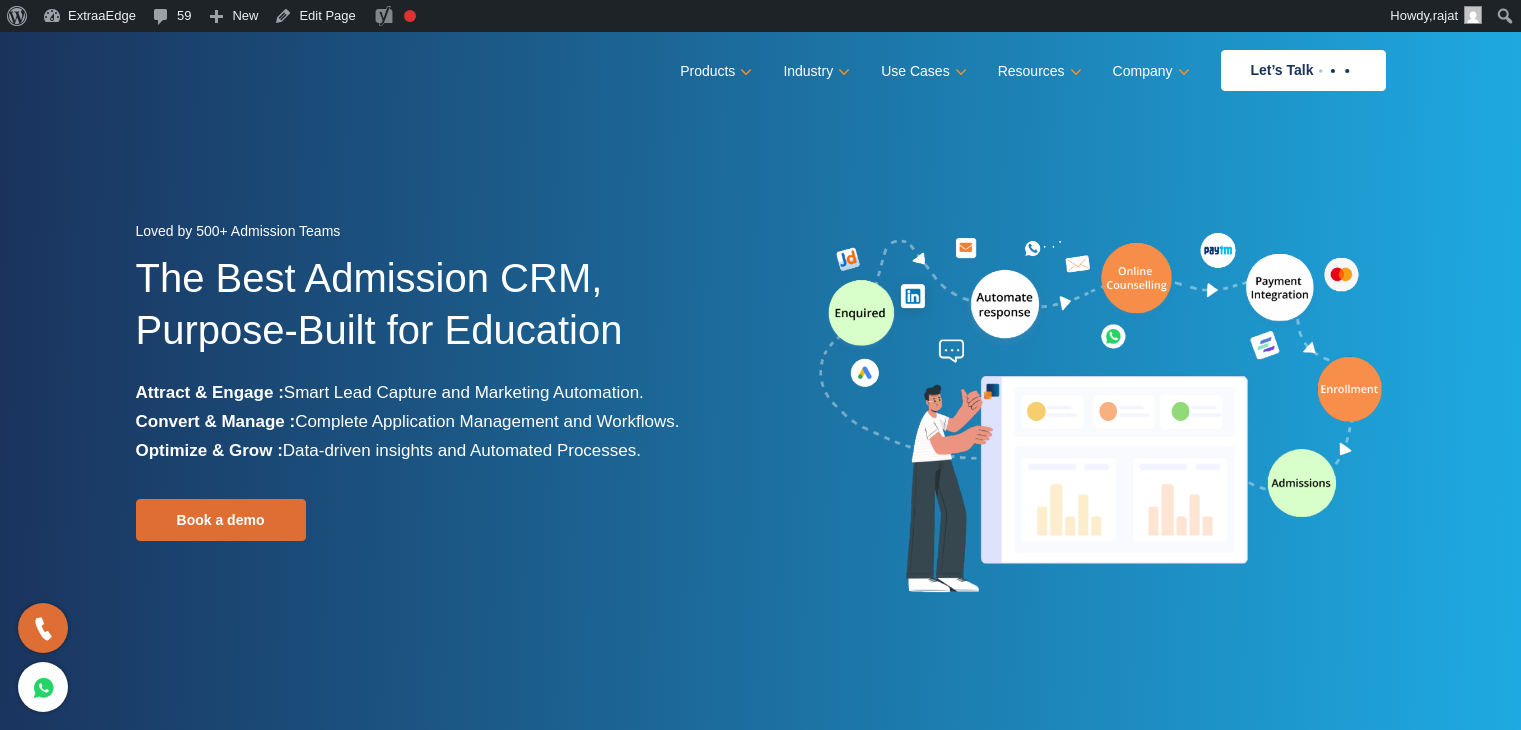 scroll, scrollTop: 0, scrollLeft: 0, axis: both 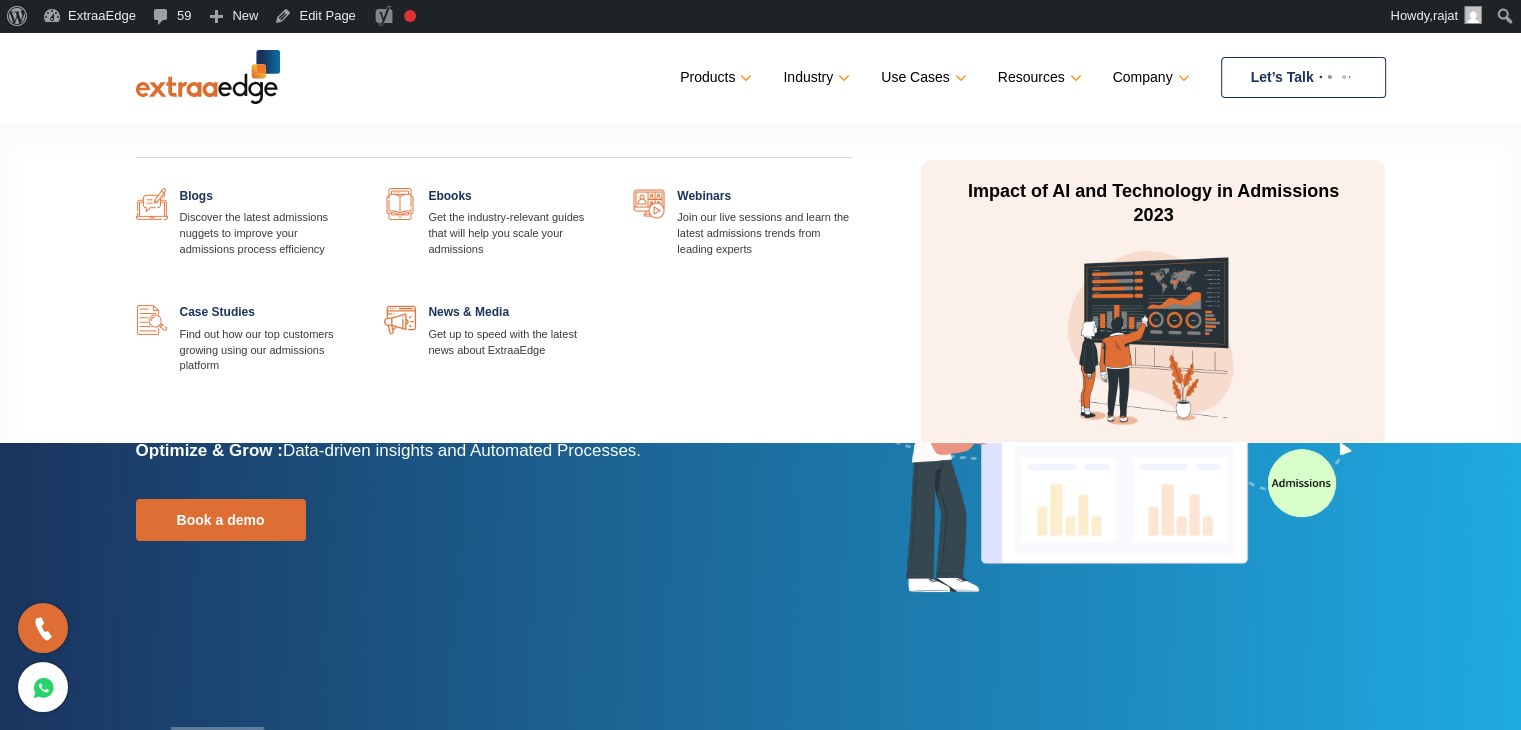 click at bounding box center [354, 304] 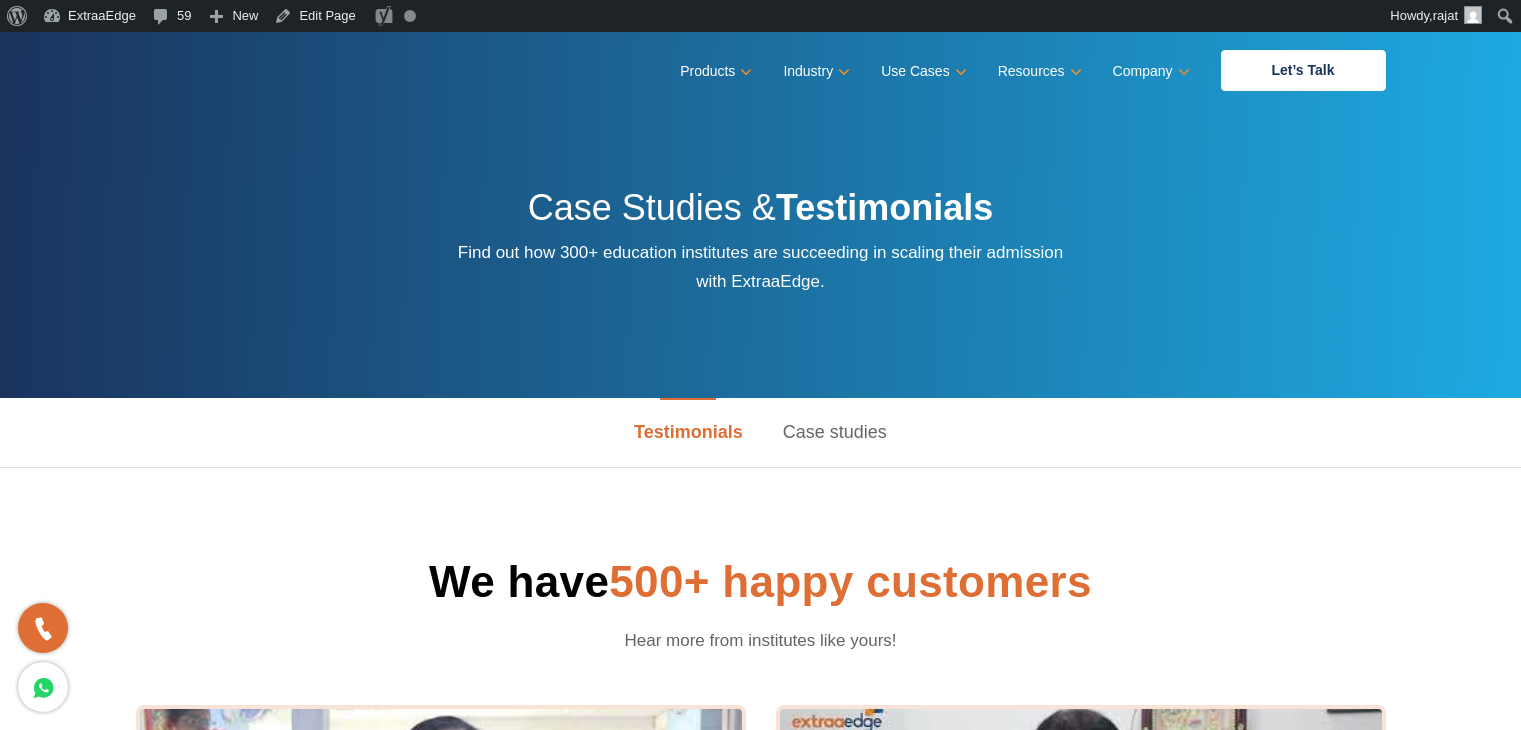 scroll, scrollTop: 0, scrollLeft: 0, axis: both 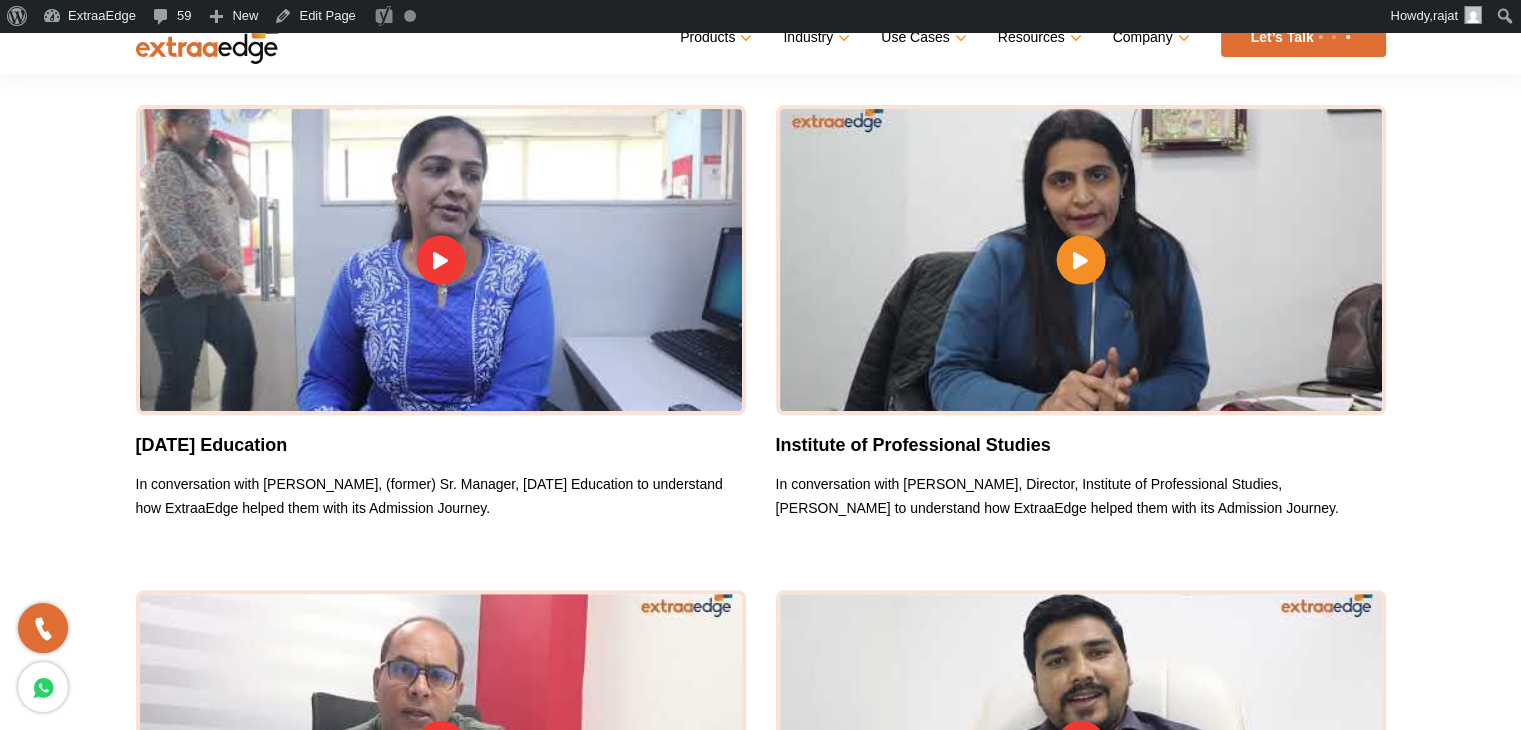 click at bounding box center [1080, 260] 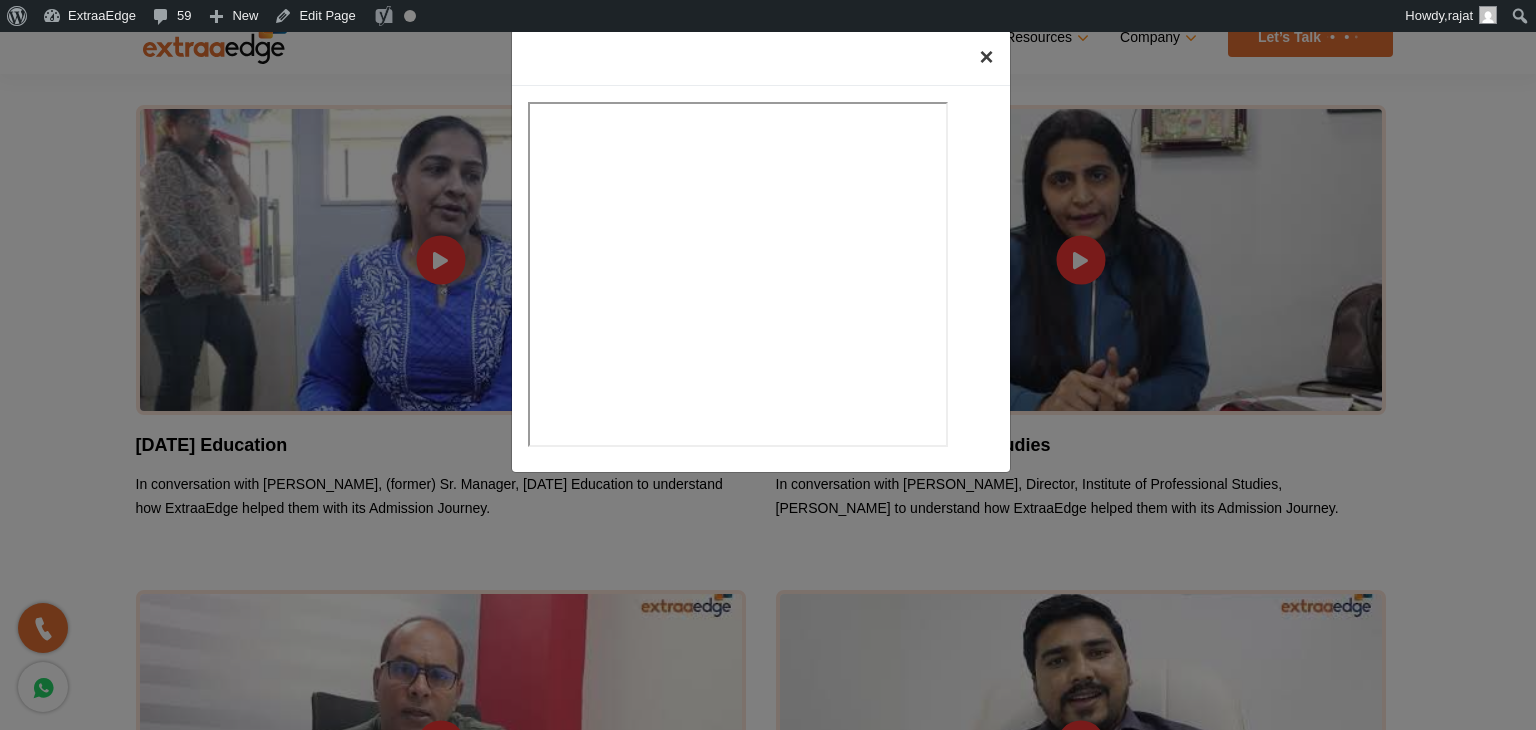 click on "×" at bounding box center [986, 56] 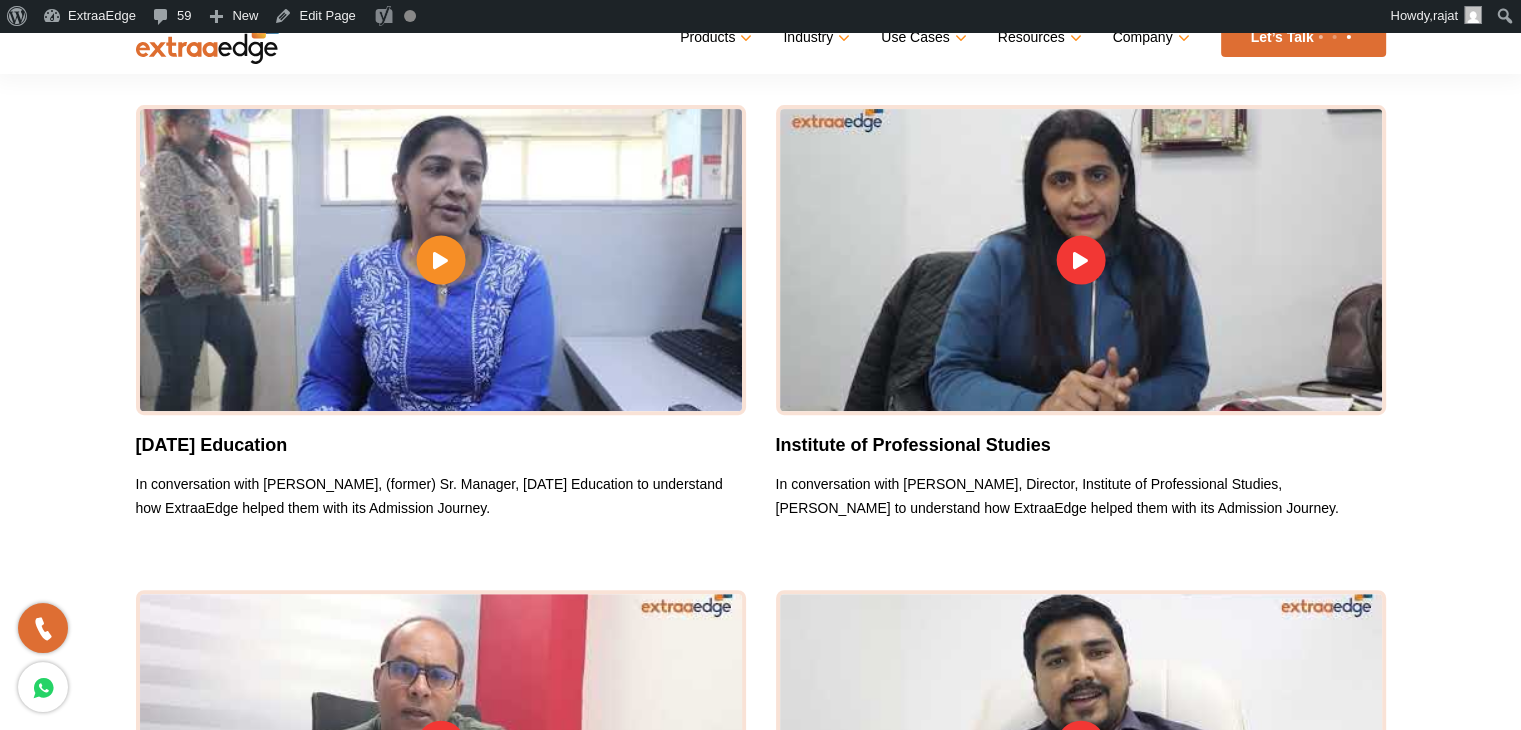 click at bounding box center (440, 260) 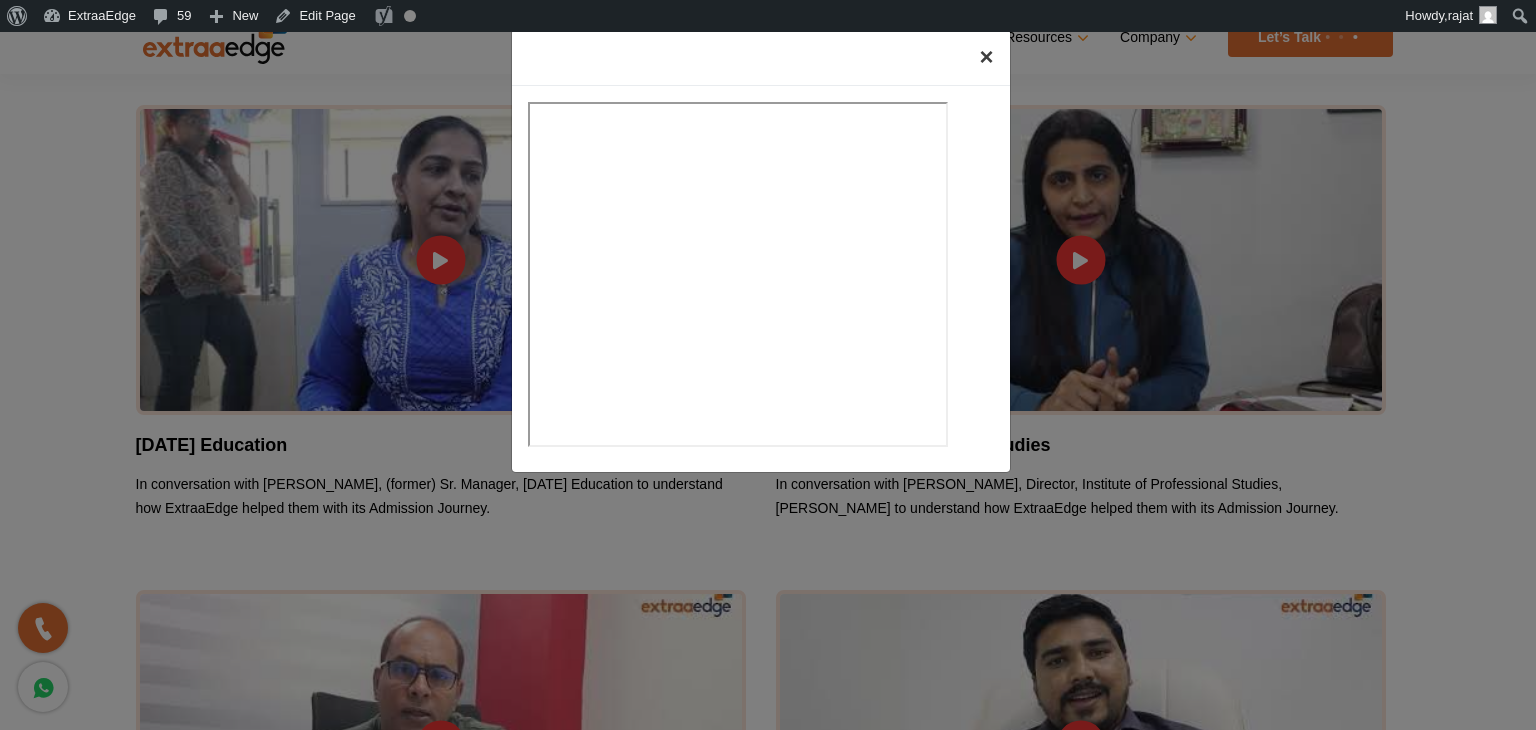 click on "×" at bounding box center [986, 57] 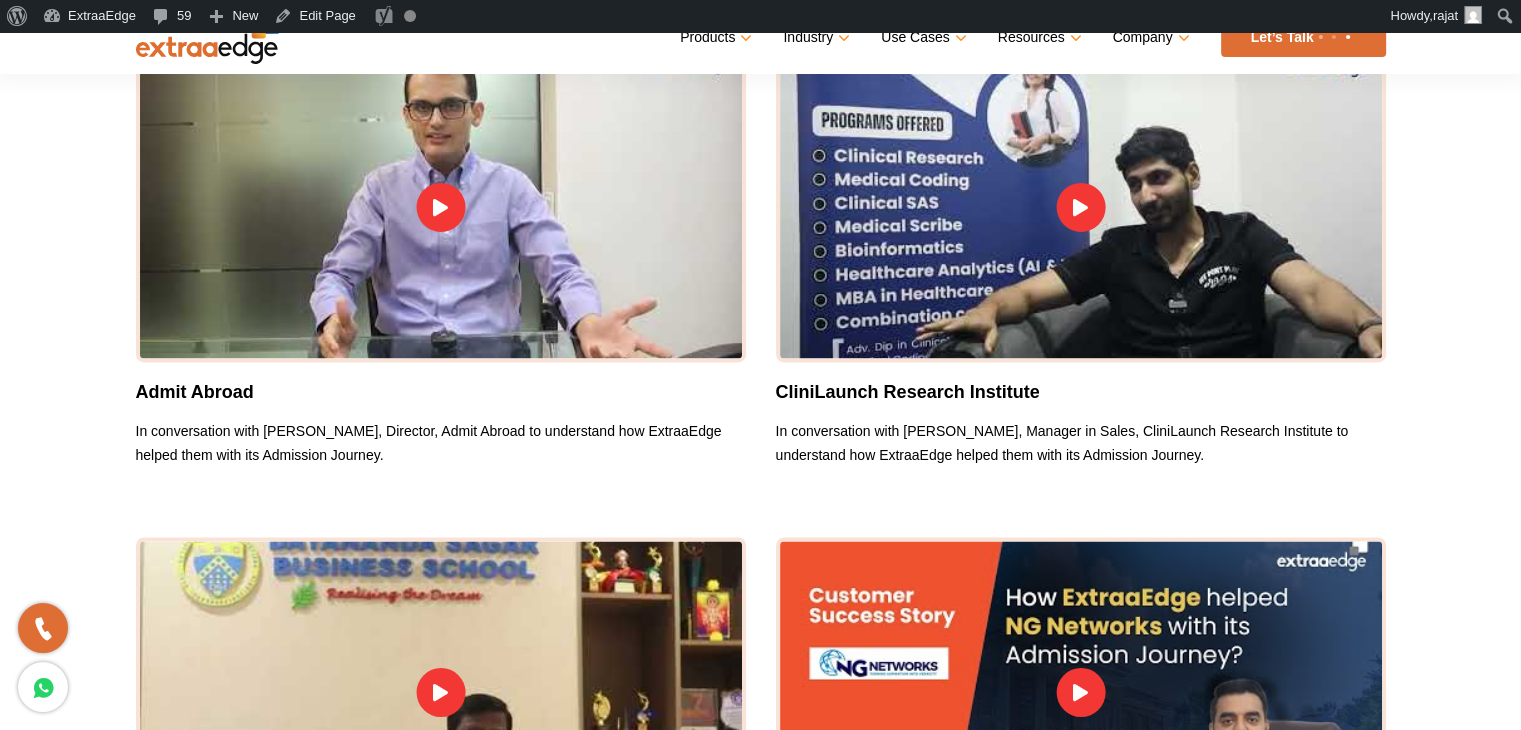 scroll, scrollTop: 3500, scrollLeft: 0, axis: vertical 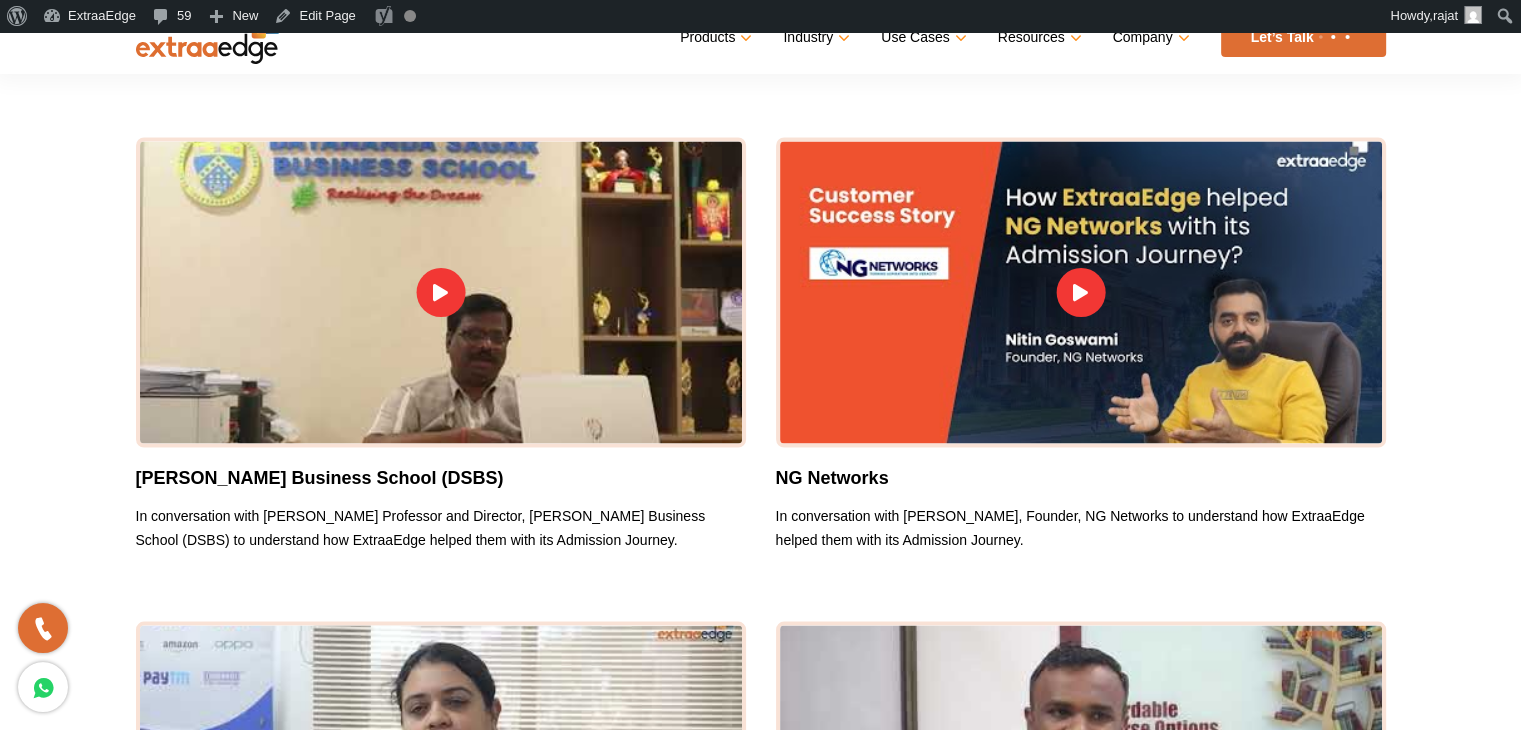 click at bounding box center (1081, 292) 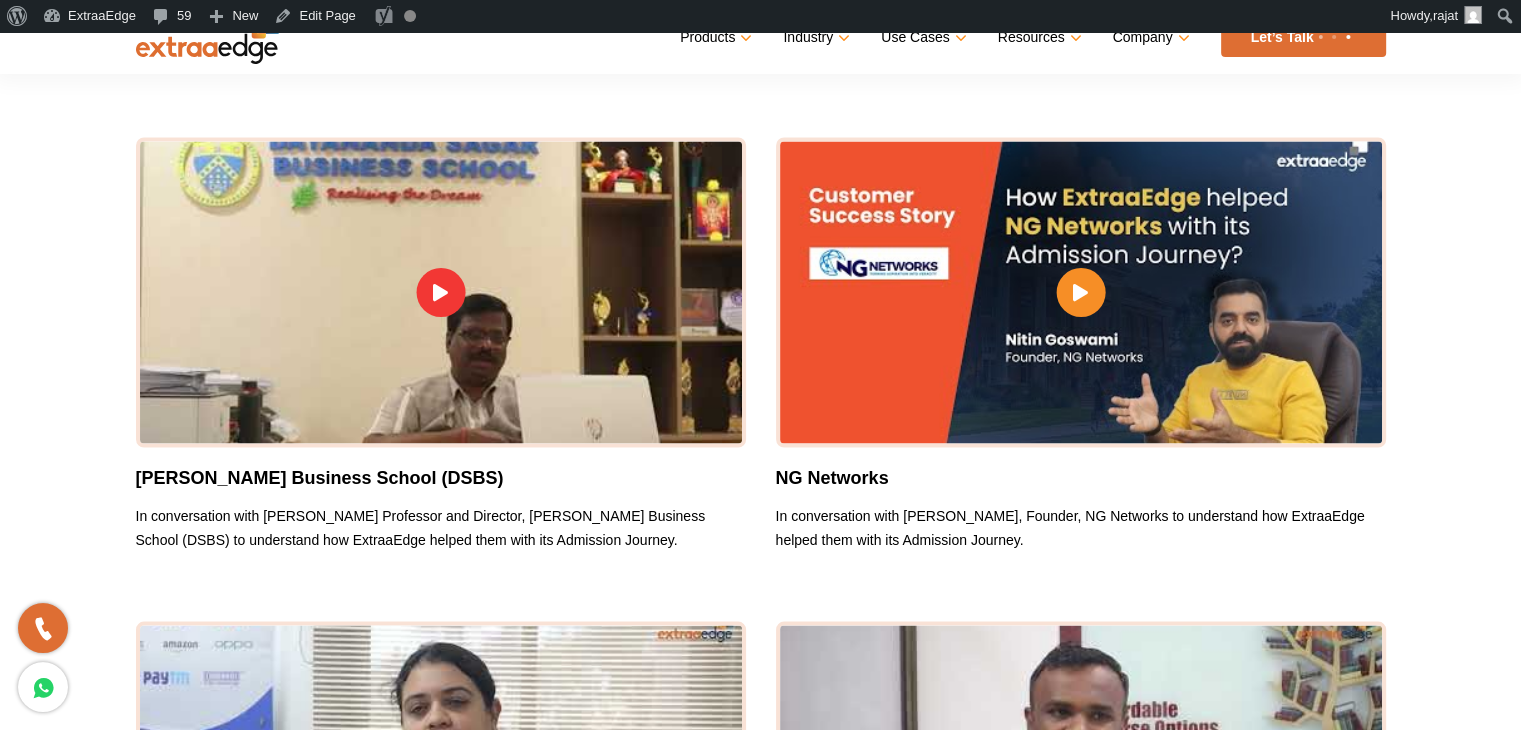 click at bounding box center [1080, 291] 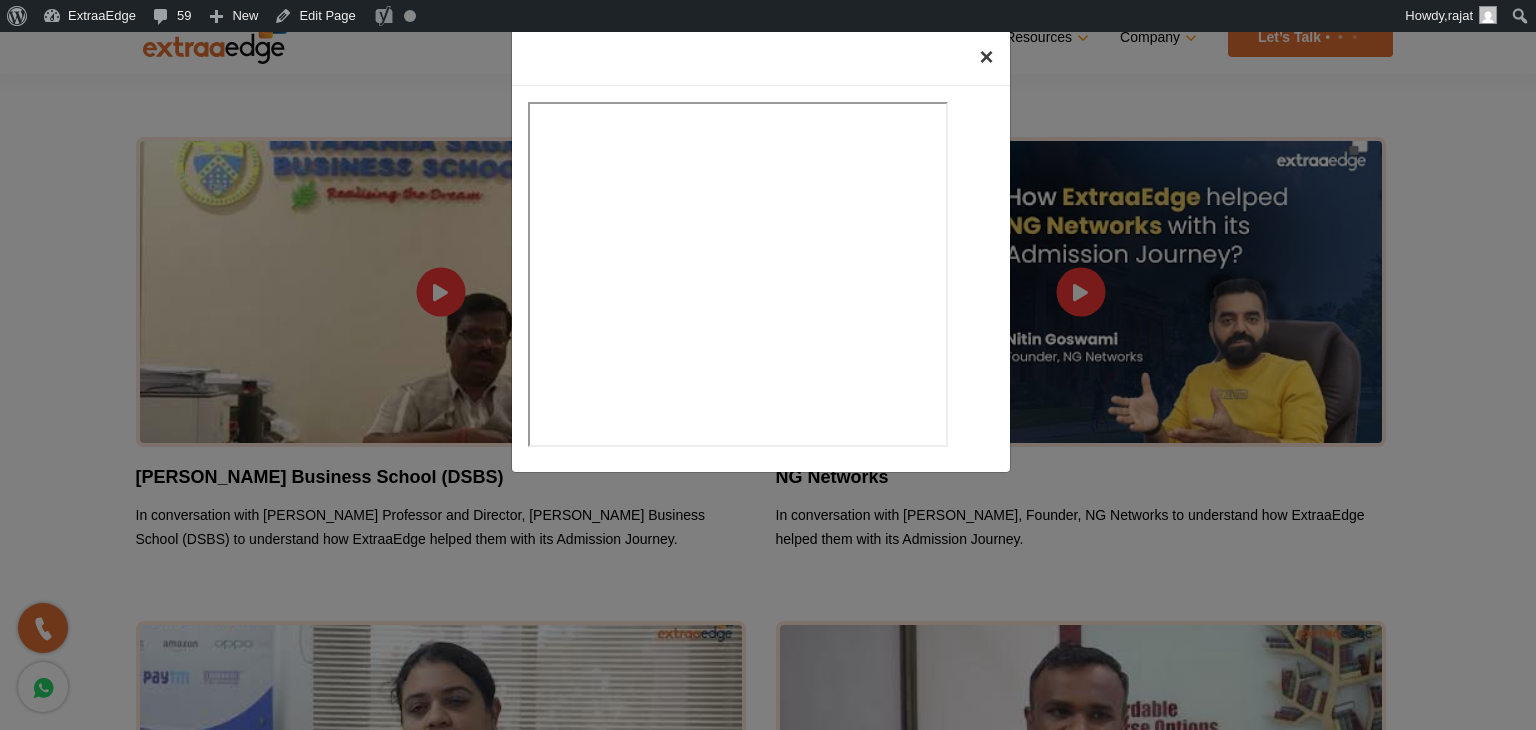 click on "×" at bounding box center (986, 57) 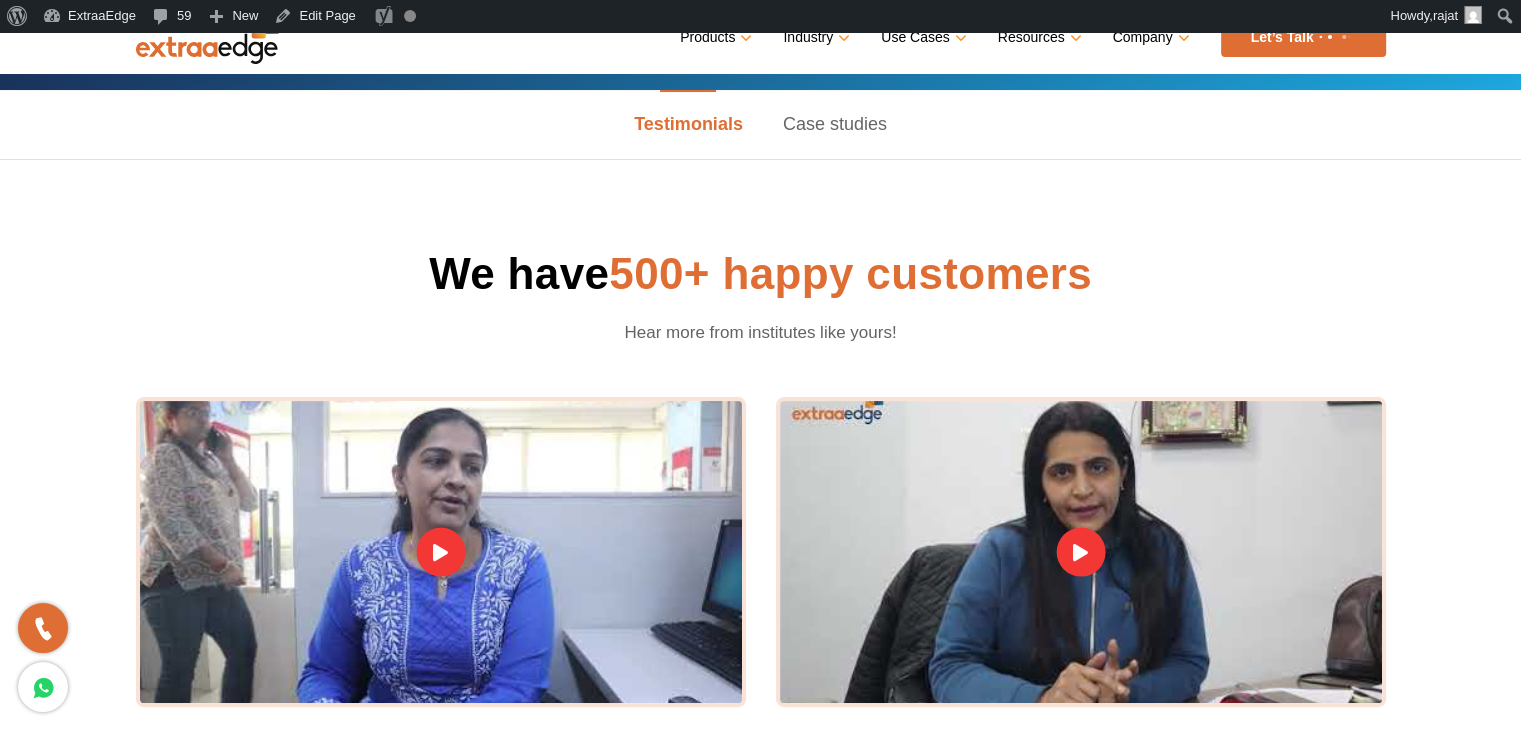 scroll, scrollTop: 600, scrollLeft: 0, axis: vertical 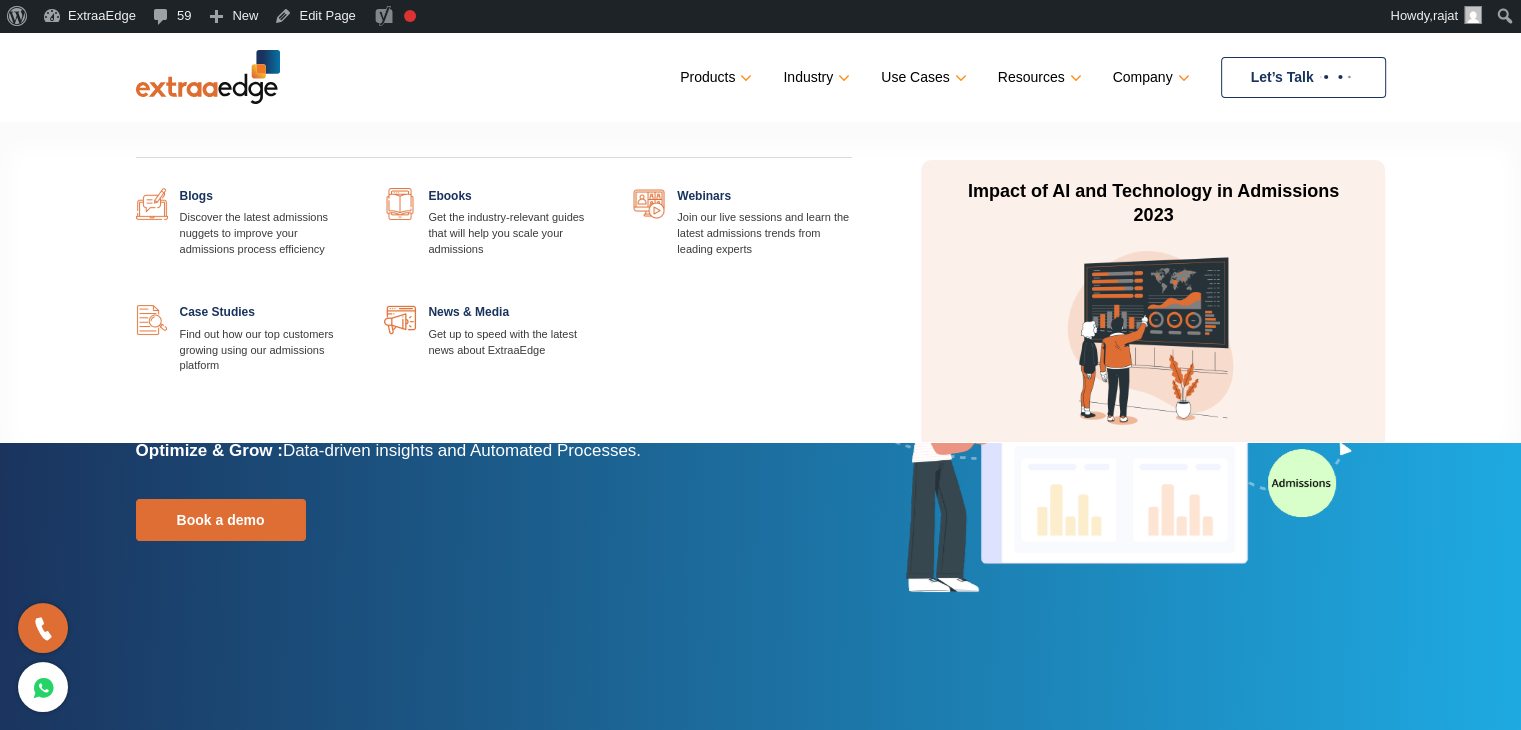 click at bounding box center [354, 304] 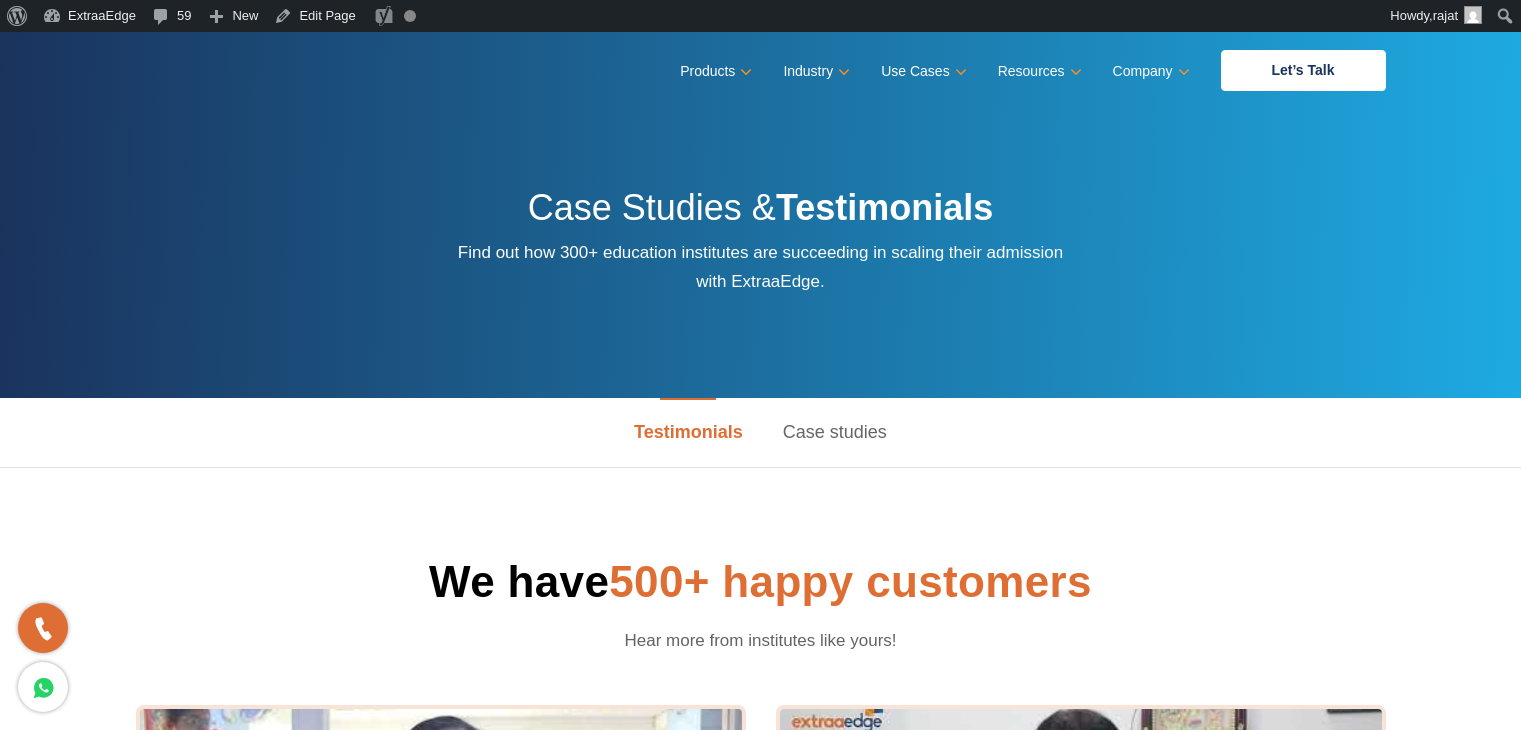 scroll, scrollTop: 0, scrollLeft: 0, axis: both 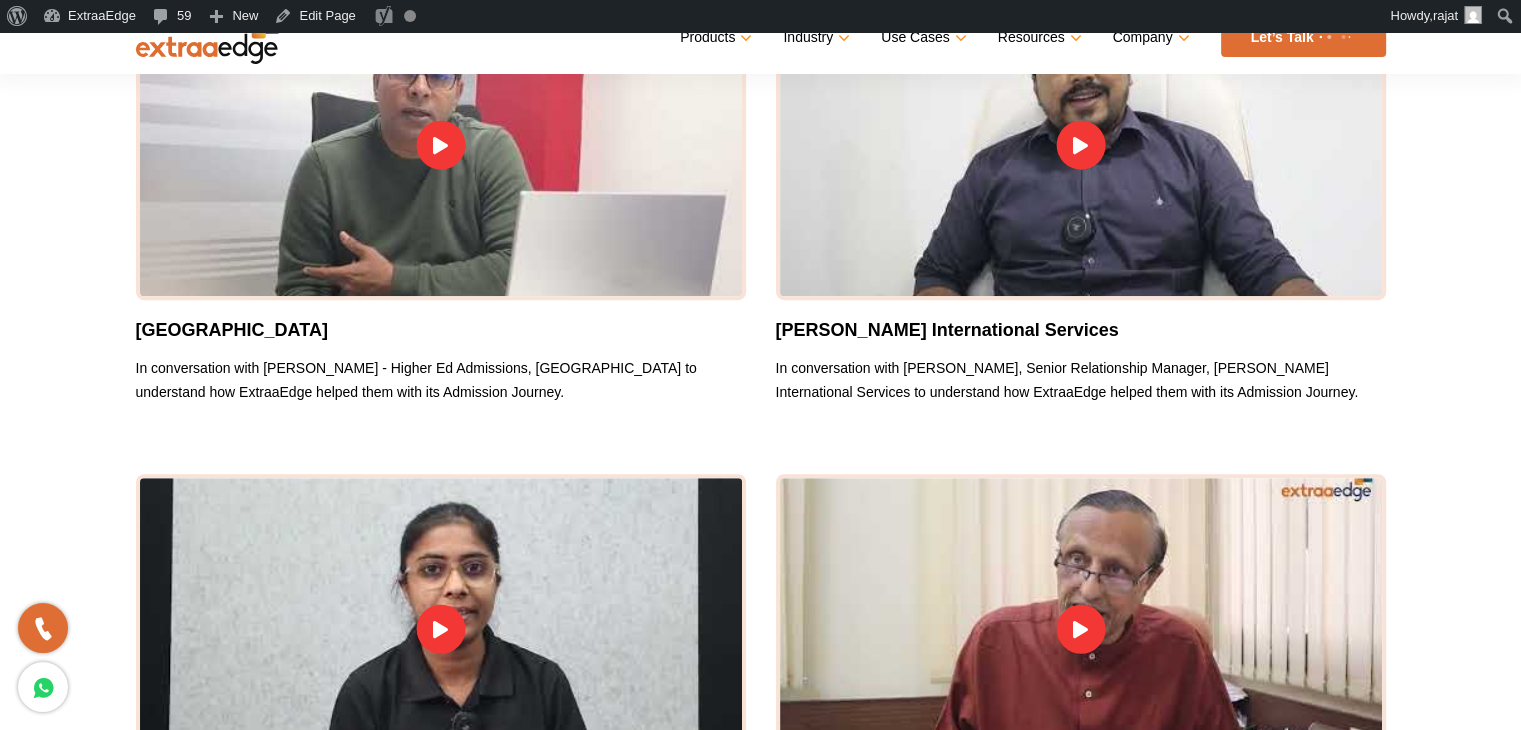 drag, startPoint x: 140, startPoint y: 328, endPoint x: 391, endPoint y: 328, distance: 251 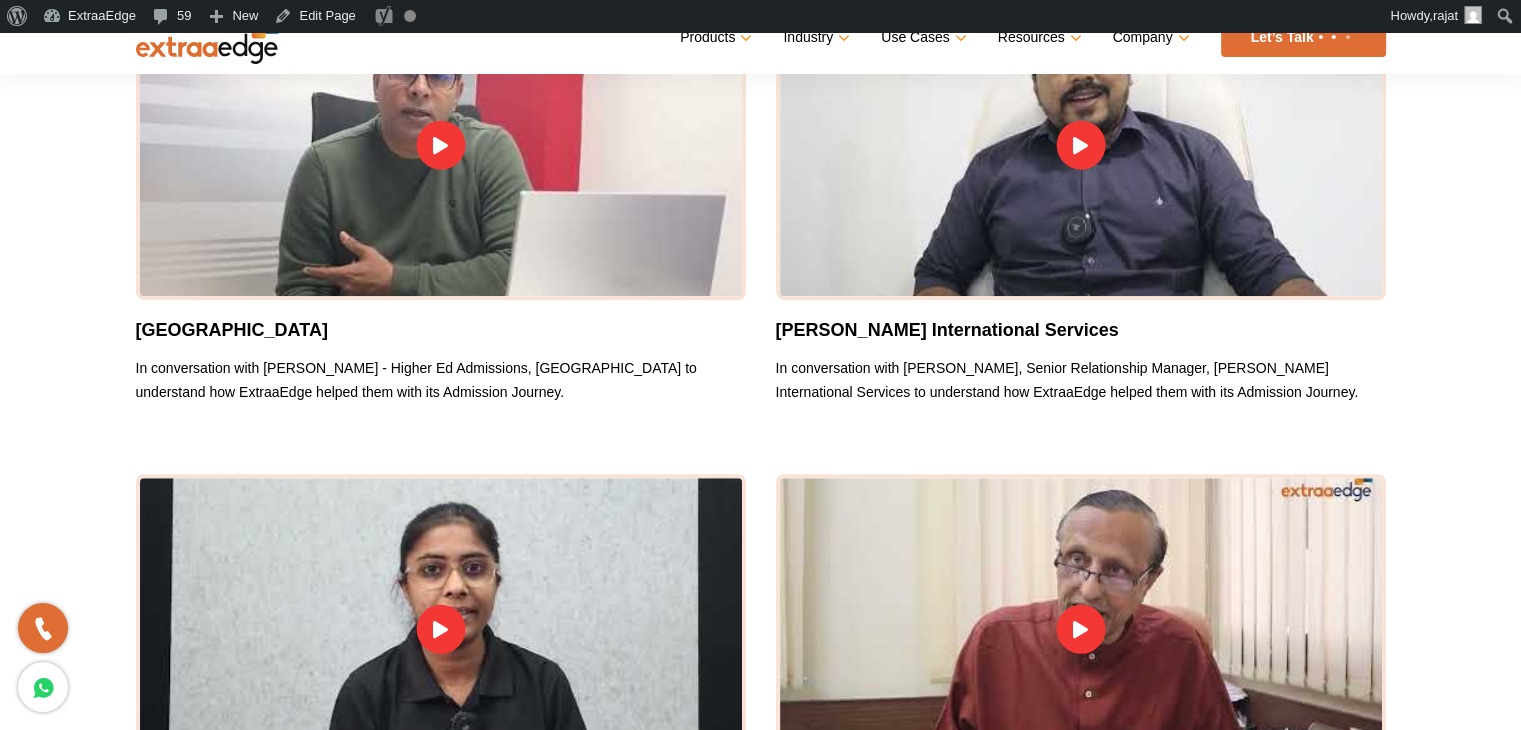 click on "Mangalayatan University" at bounding box center (441, 331) 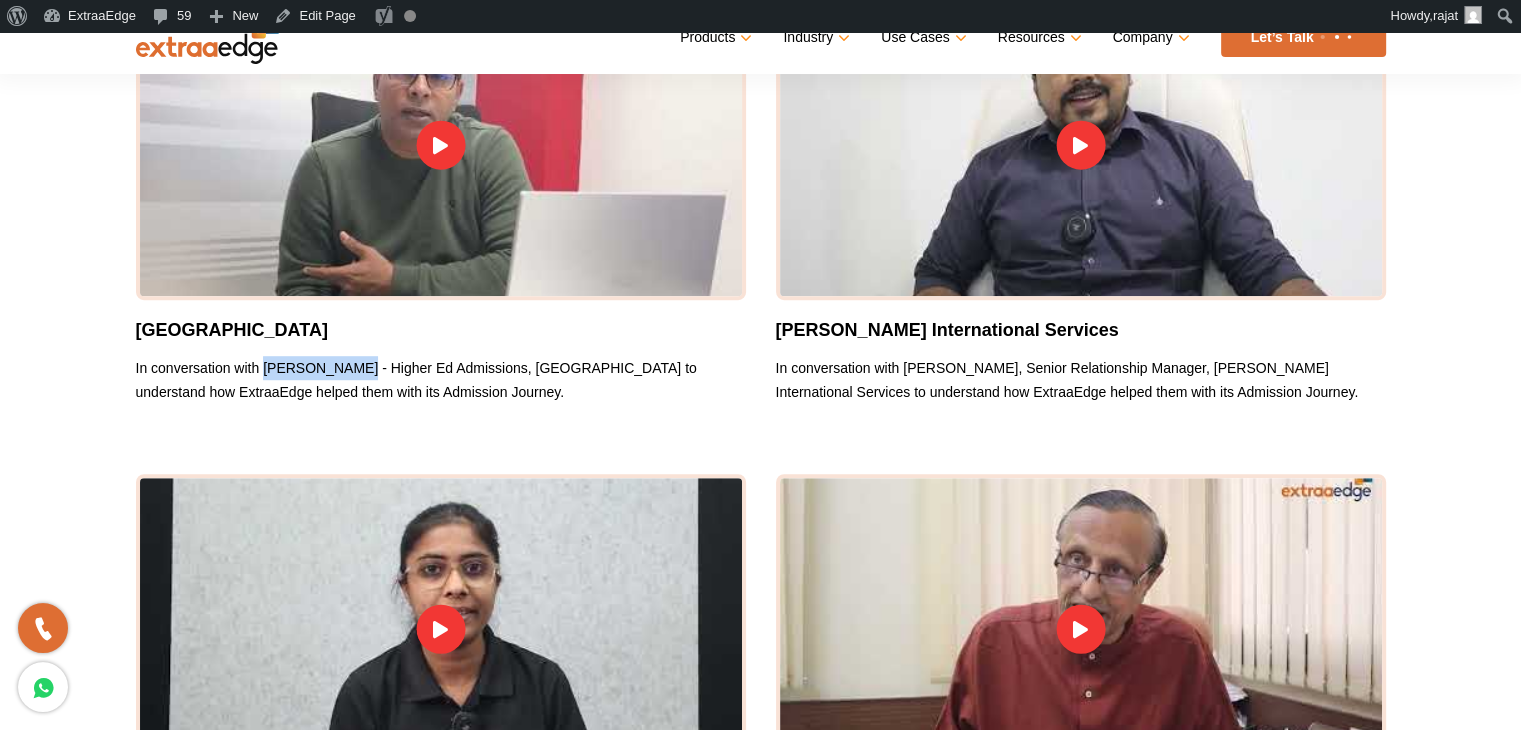 drag, startPoint x: 263, startPoint y: 368, endPoint x: 354, endPoint y: 365, distance: 91.04944 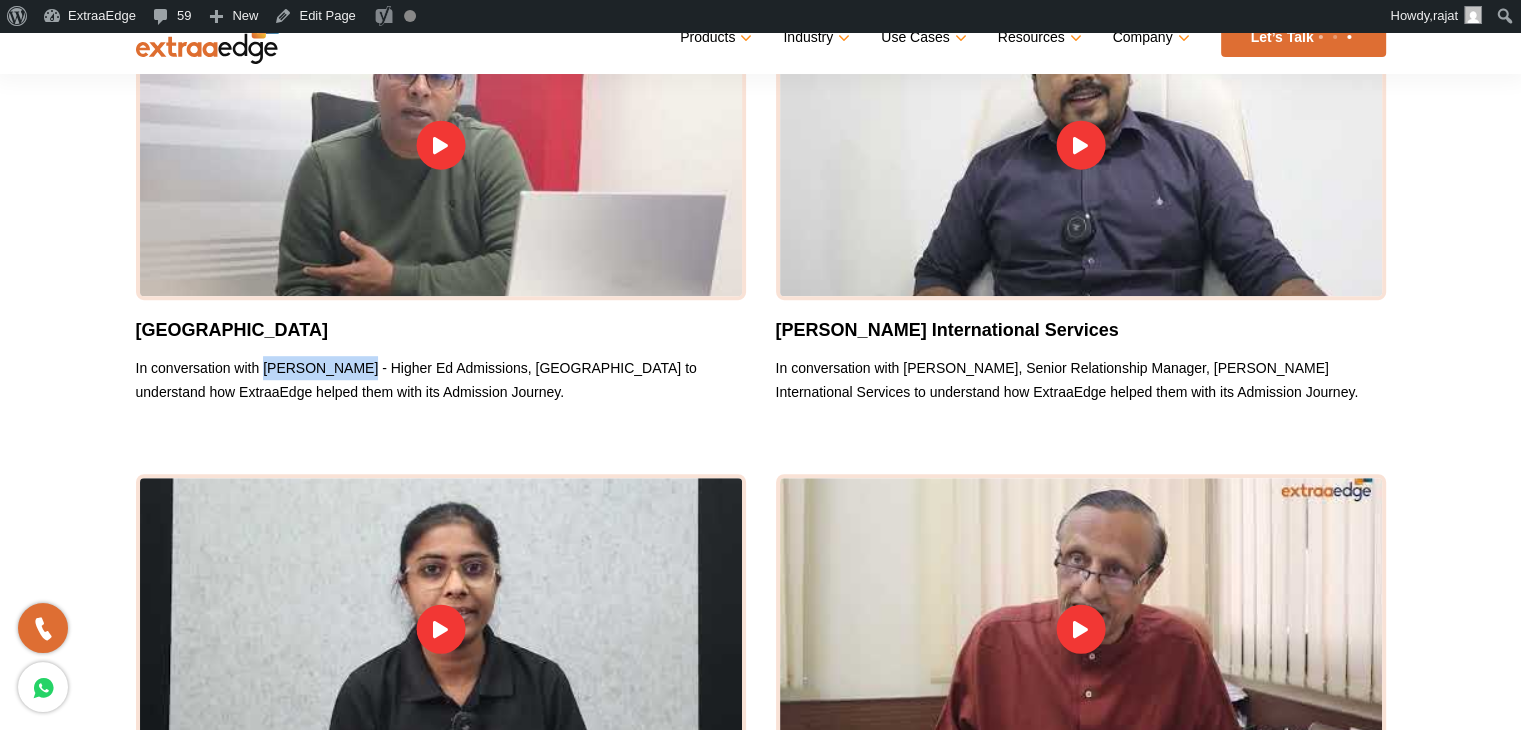click on "In conversation with Manoj Chandra - Higher Ed Admissions, Mangalayatan University to understand how ExtraaEdge helped them with its Admission Journey." at bounding box center (441, 380) 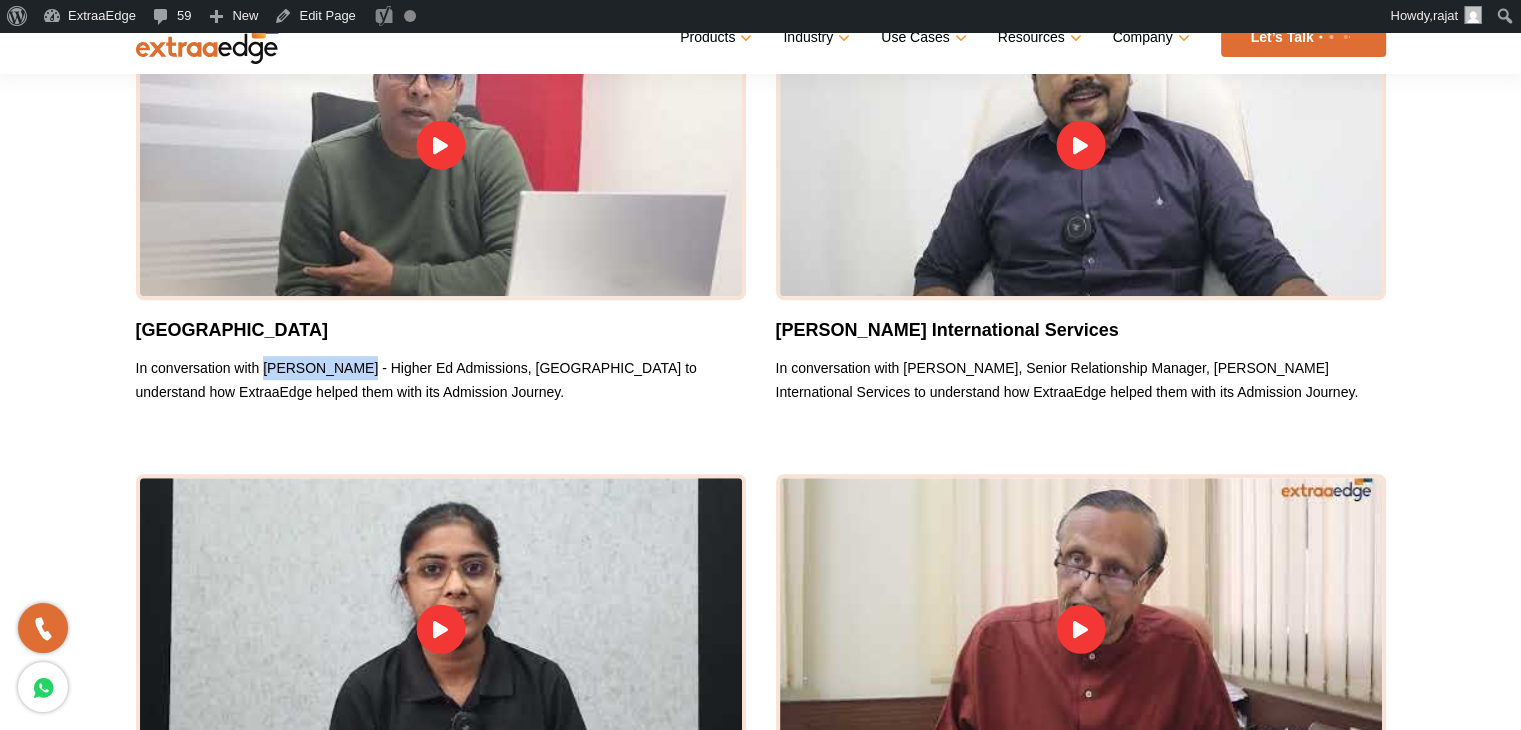 copy on "Manoj Chandra" 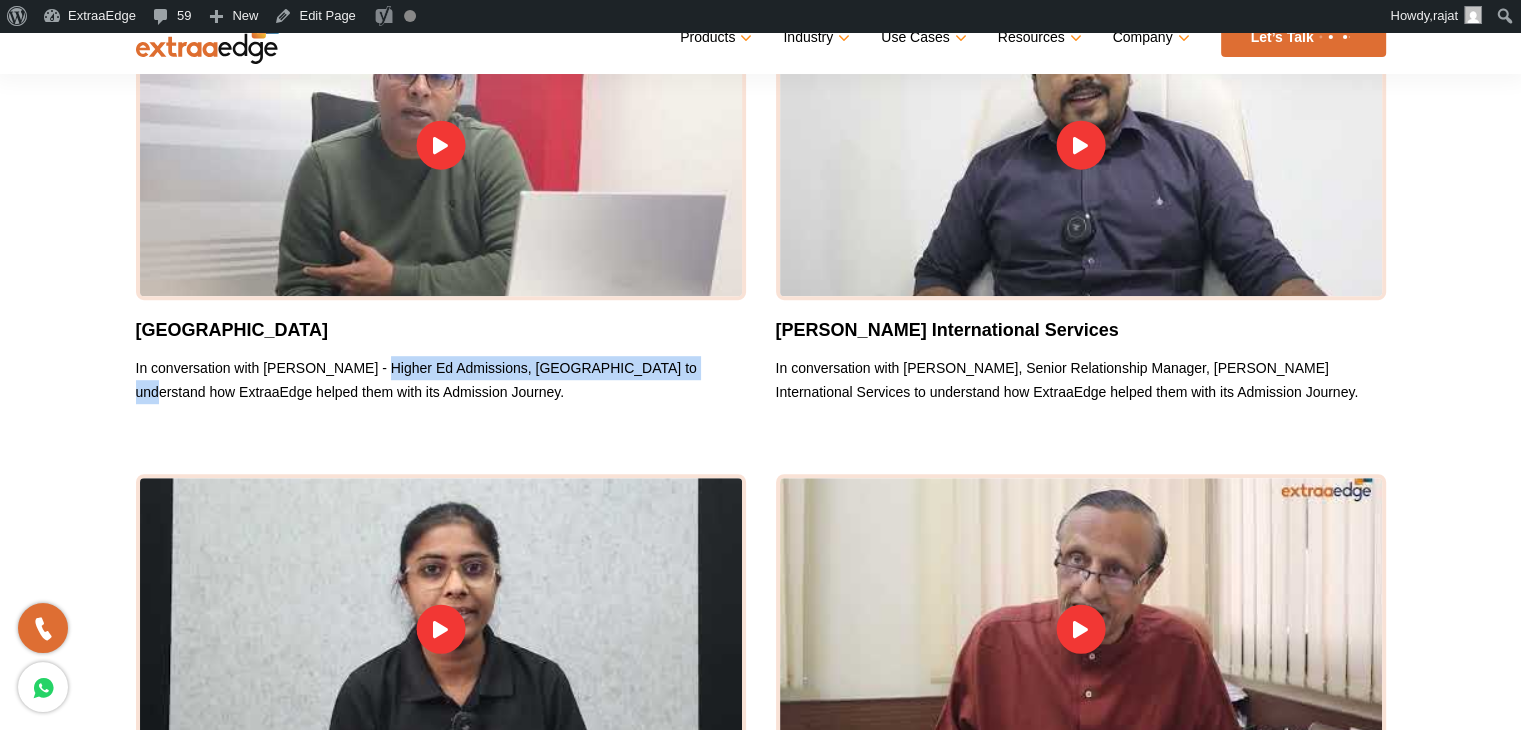 drag, startPoint x: 375, startPoint y: 365, endPoint x: 673, endPoint y: 373, distance: 298.10736 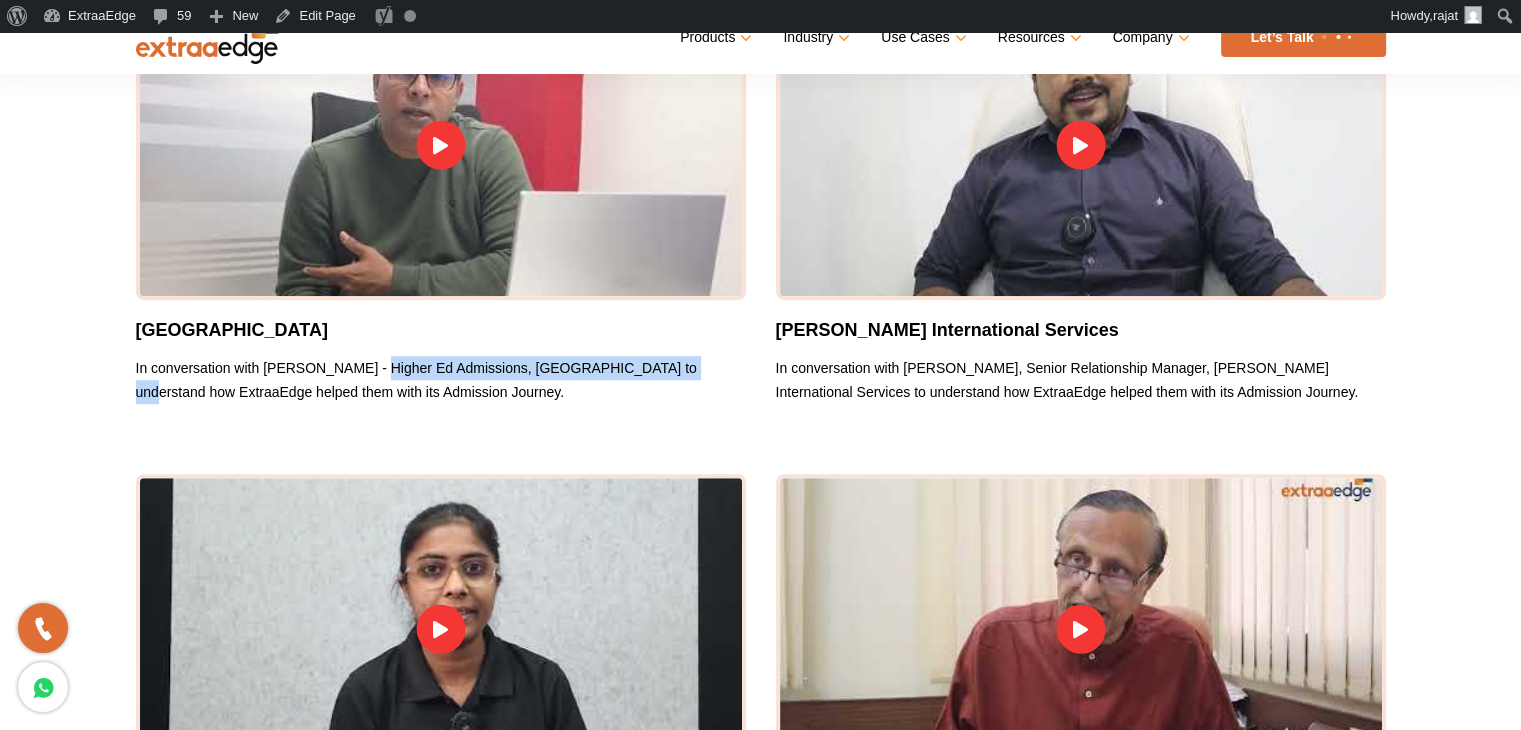 click on "In conversation with [PERSON_NAME] - Higher Ed Admissions, [GEOGRAPHIC_DATA] to understand how ExtraaEdge helped them with its Admission Journey." at bounding box center [441, 380] 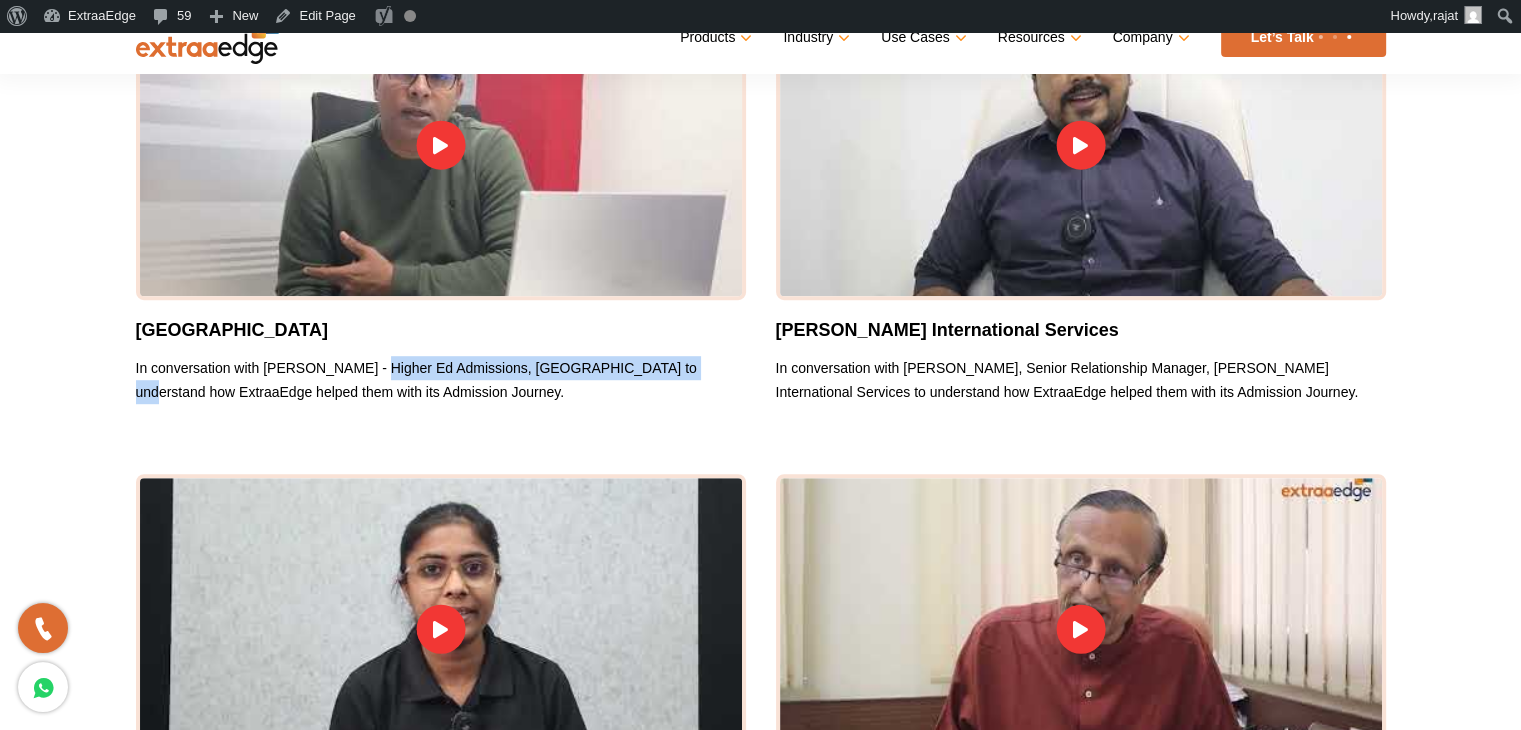 copy on "Higher Ed Admissions, Mangalayatan University" 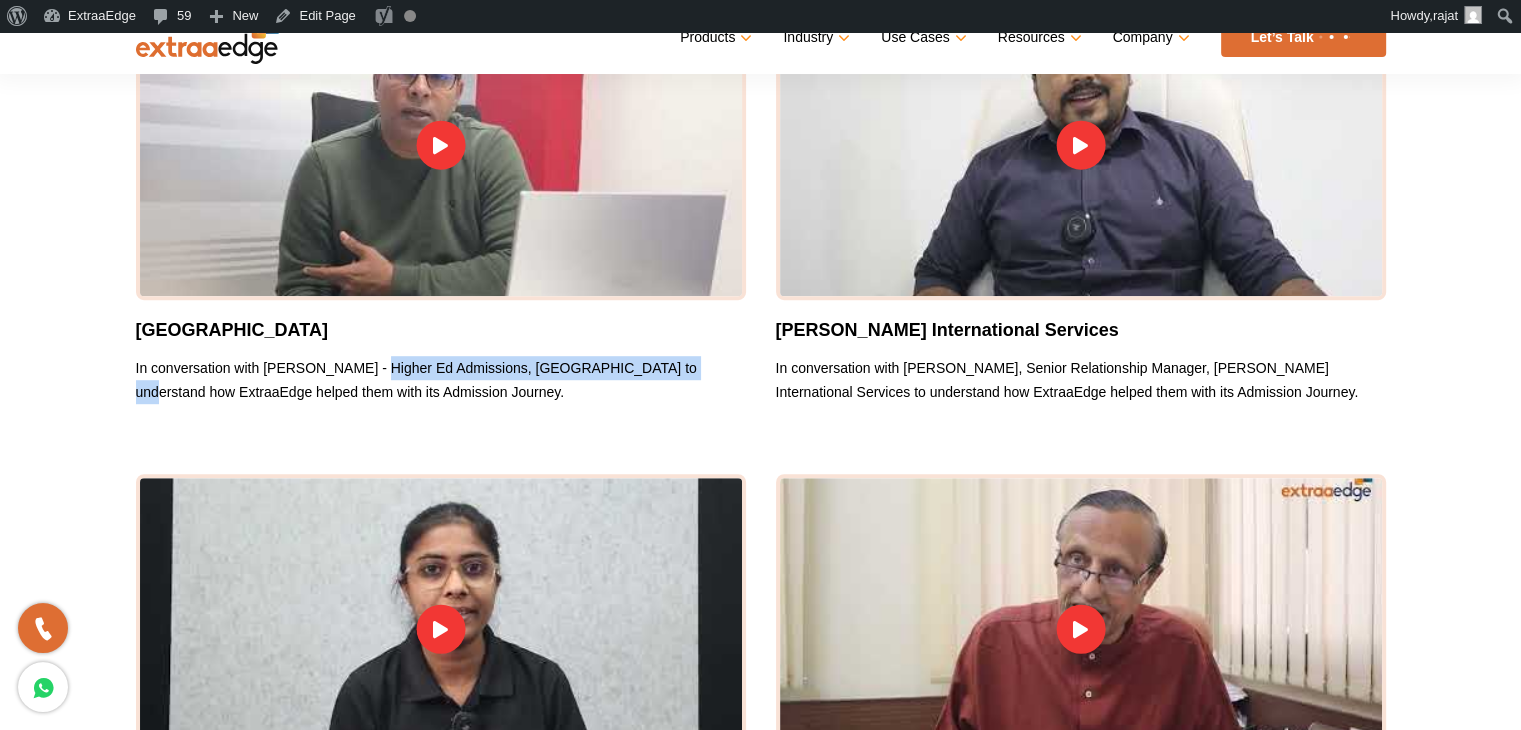click on "In conversation with Manoj Chandra - Higher Ed Admissions, Mangalayatan University to understand how ExtraaEdge helped them with its Admission Journey." at bounding box center (441, 380) 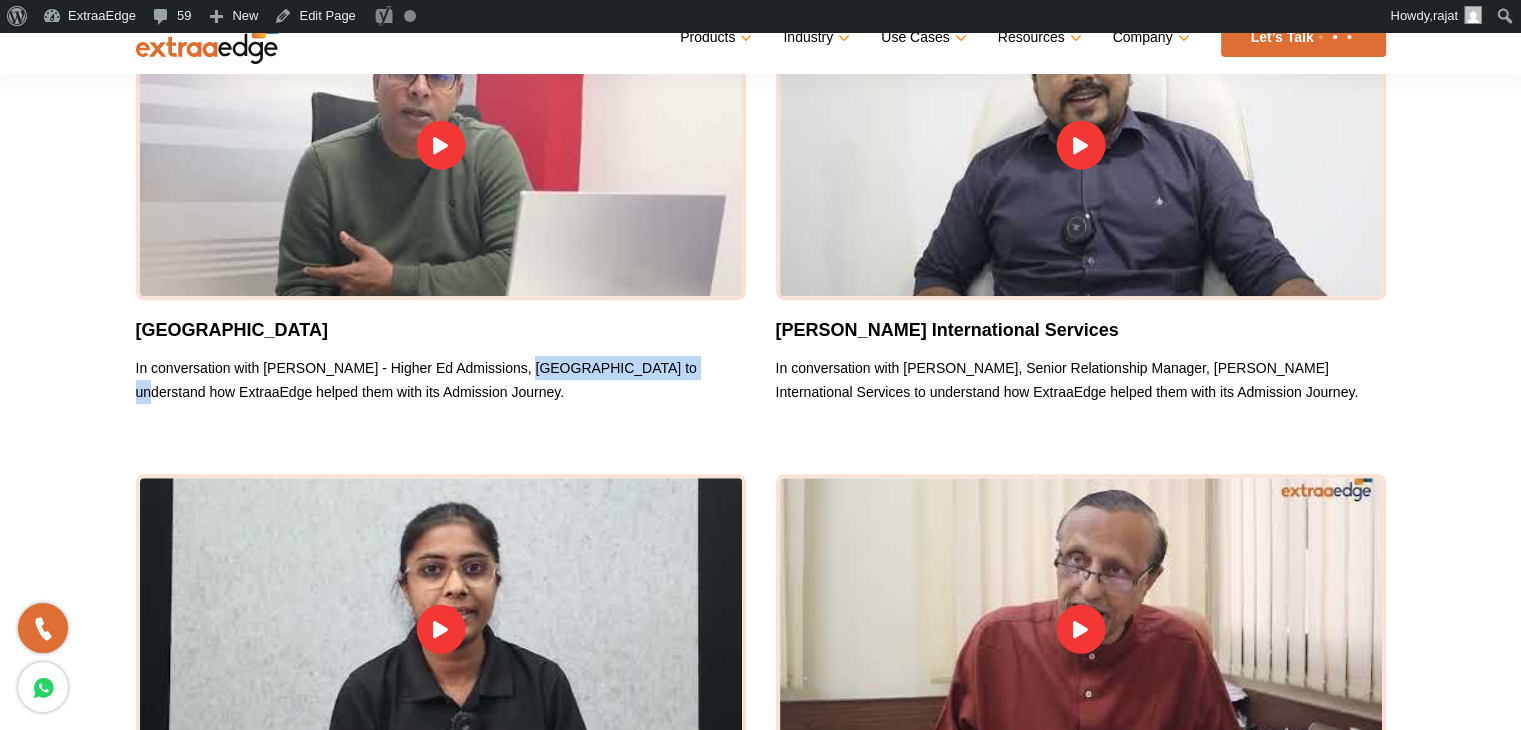 drag, startPoint x: 518, startPoint y: 366, endPoint x: 667, endPoint y: 366, distance: 149 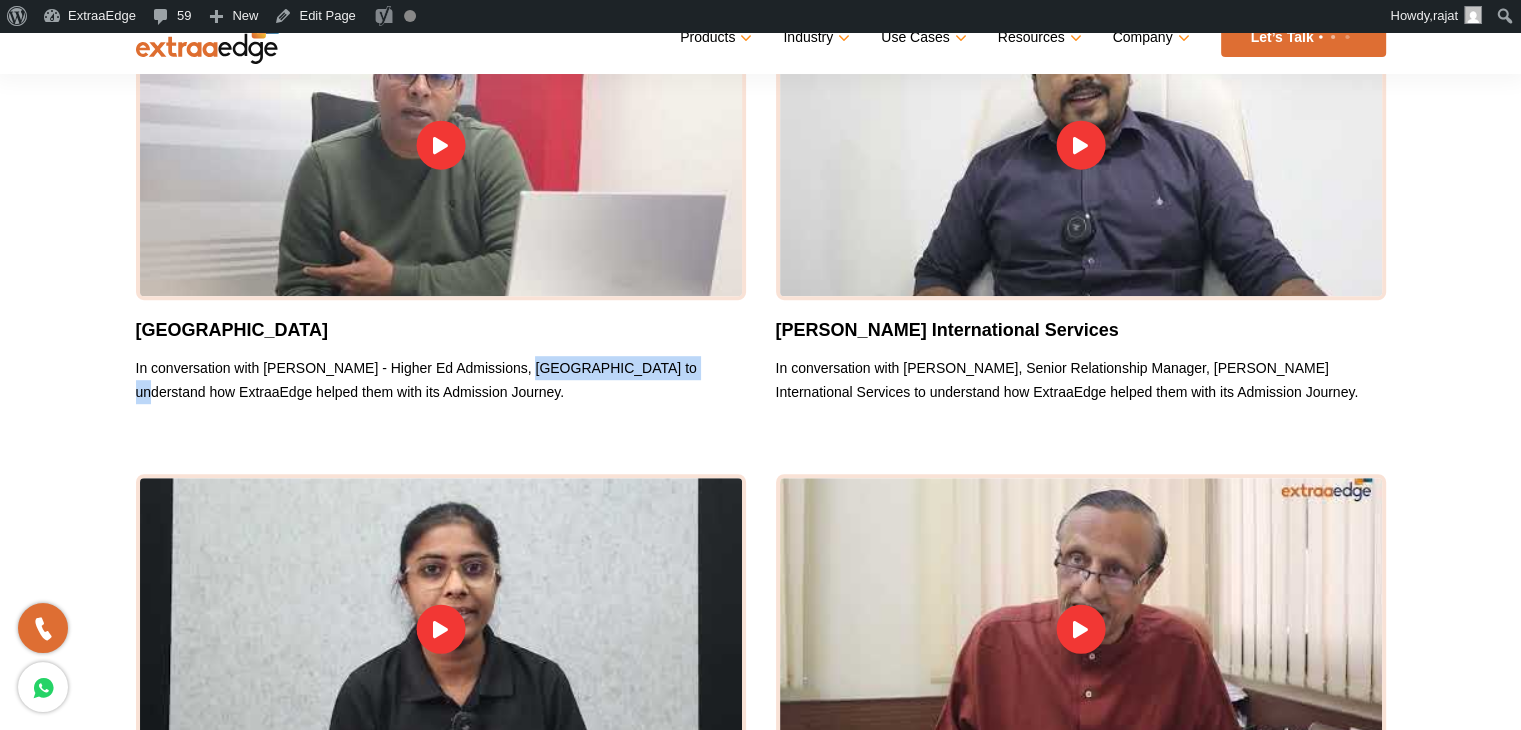 click on "In conversation with [PERSON_NAME] - Higher Ed Admissions, [GEOGRAPHIC_DATA] to understand how ExtraaEdge helped them with its Admission Journey." at bounding box center [441, 380] 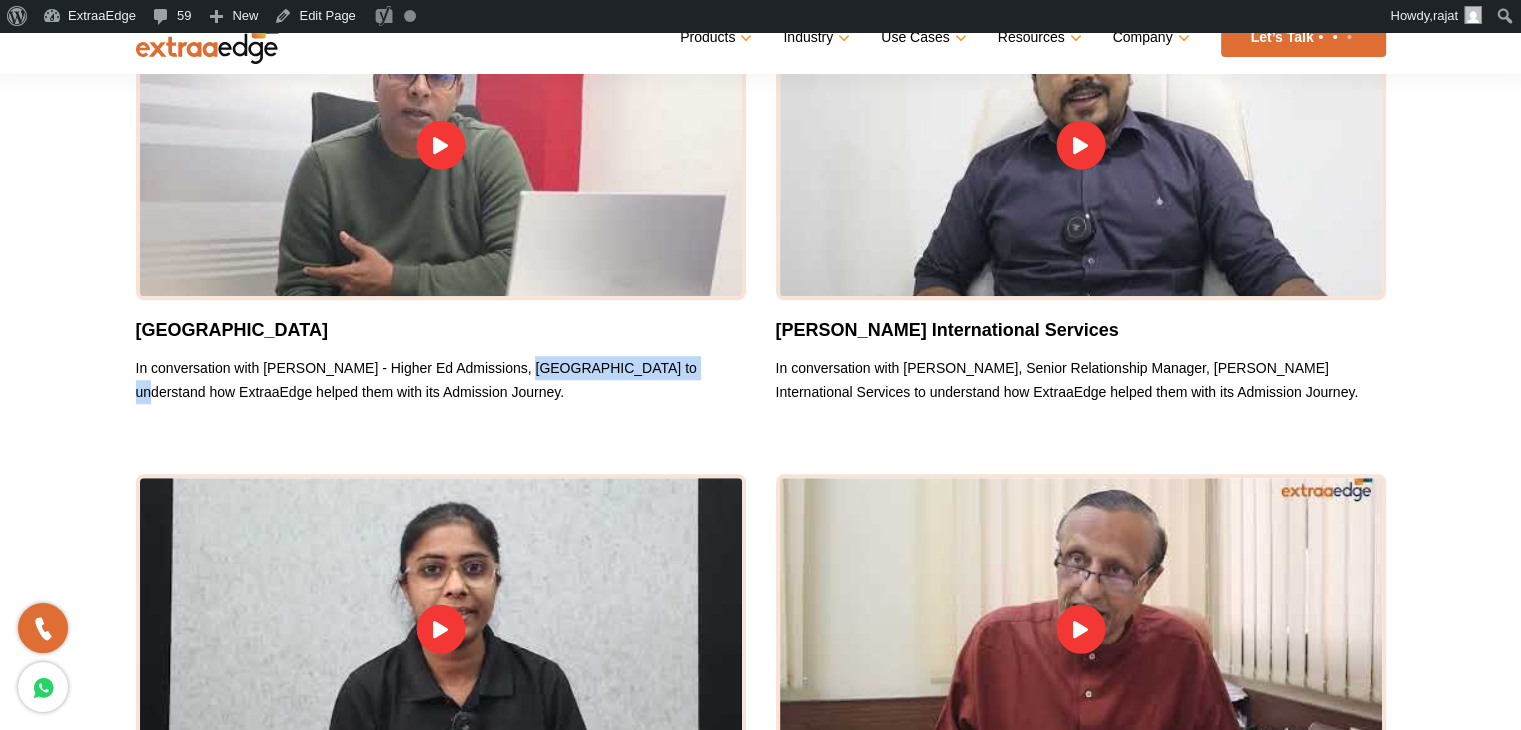 copy on "[GEOGRAPHIC_DATA]" 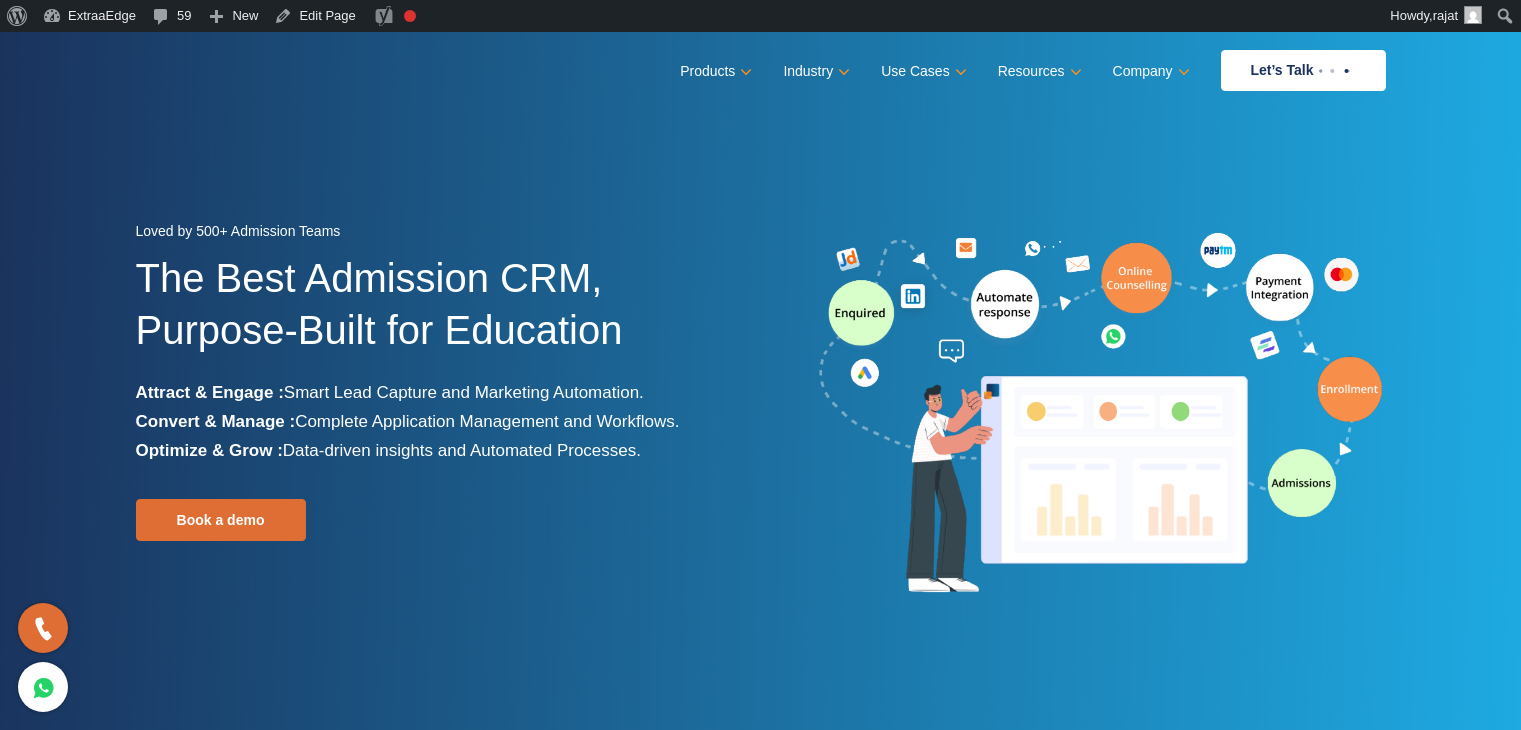 scroll, scrollTop: 0, scrollLeft: 0, axis: both 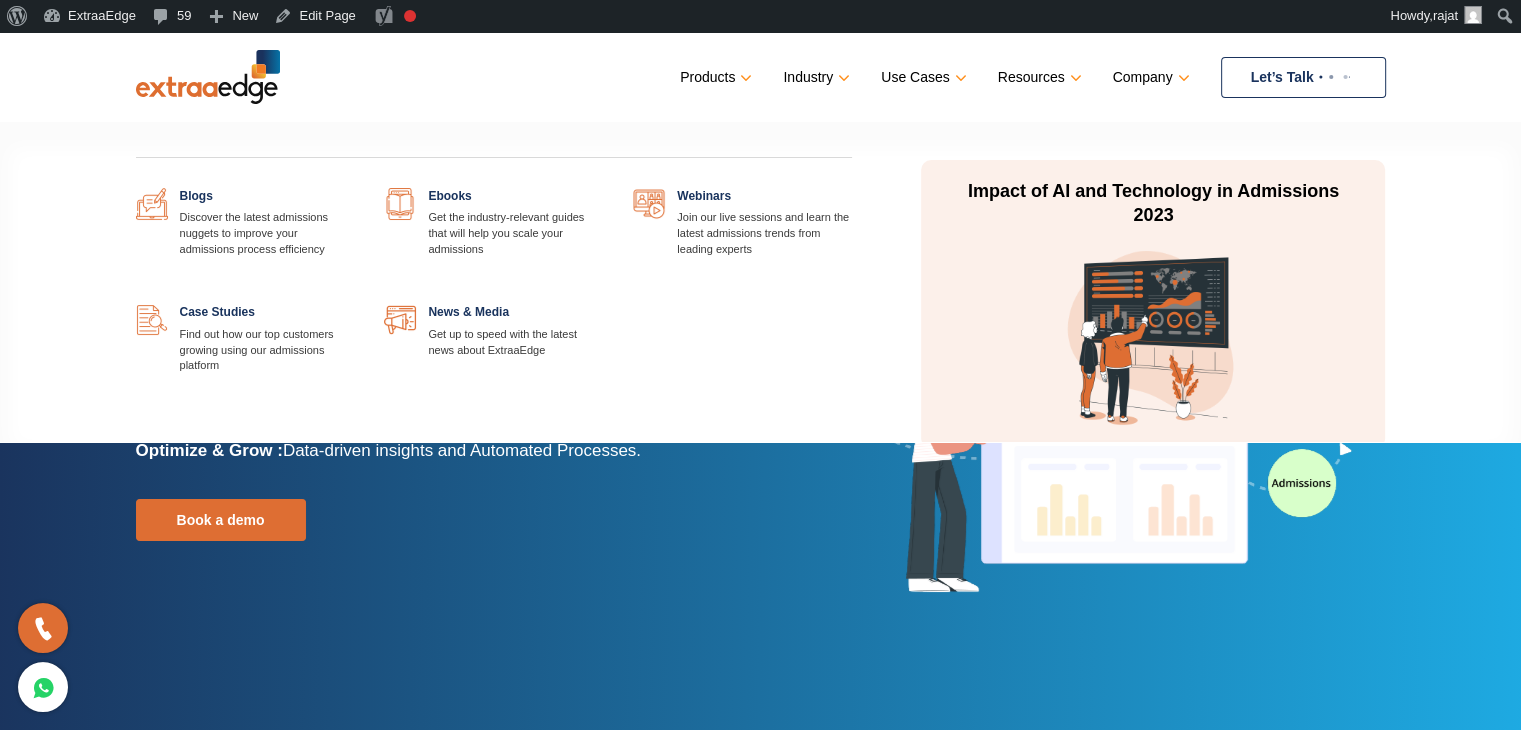click at bounding box center (354, 304) 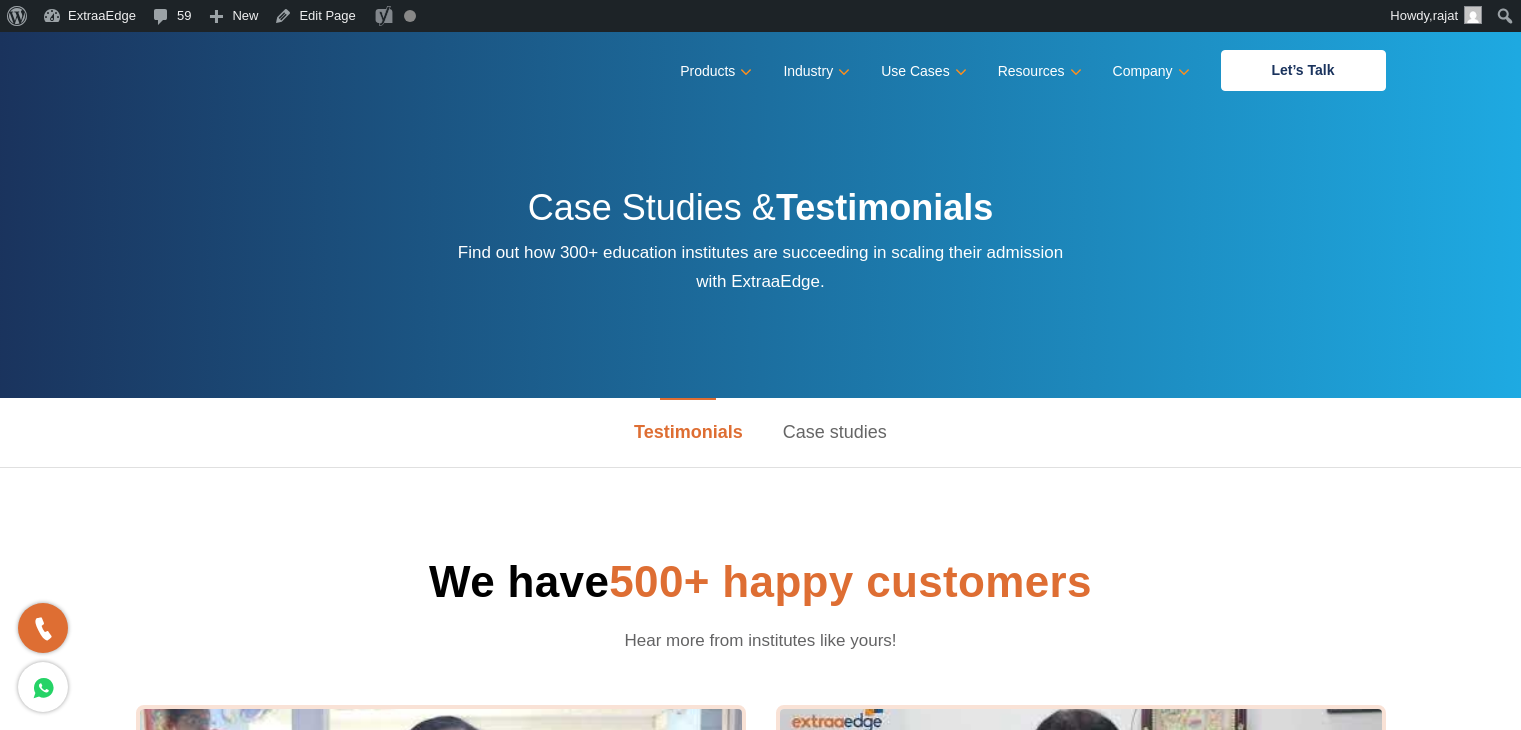 scroll, scrollTop: 0, scrollLeft: 0, axis: both 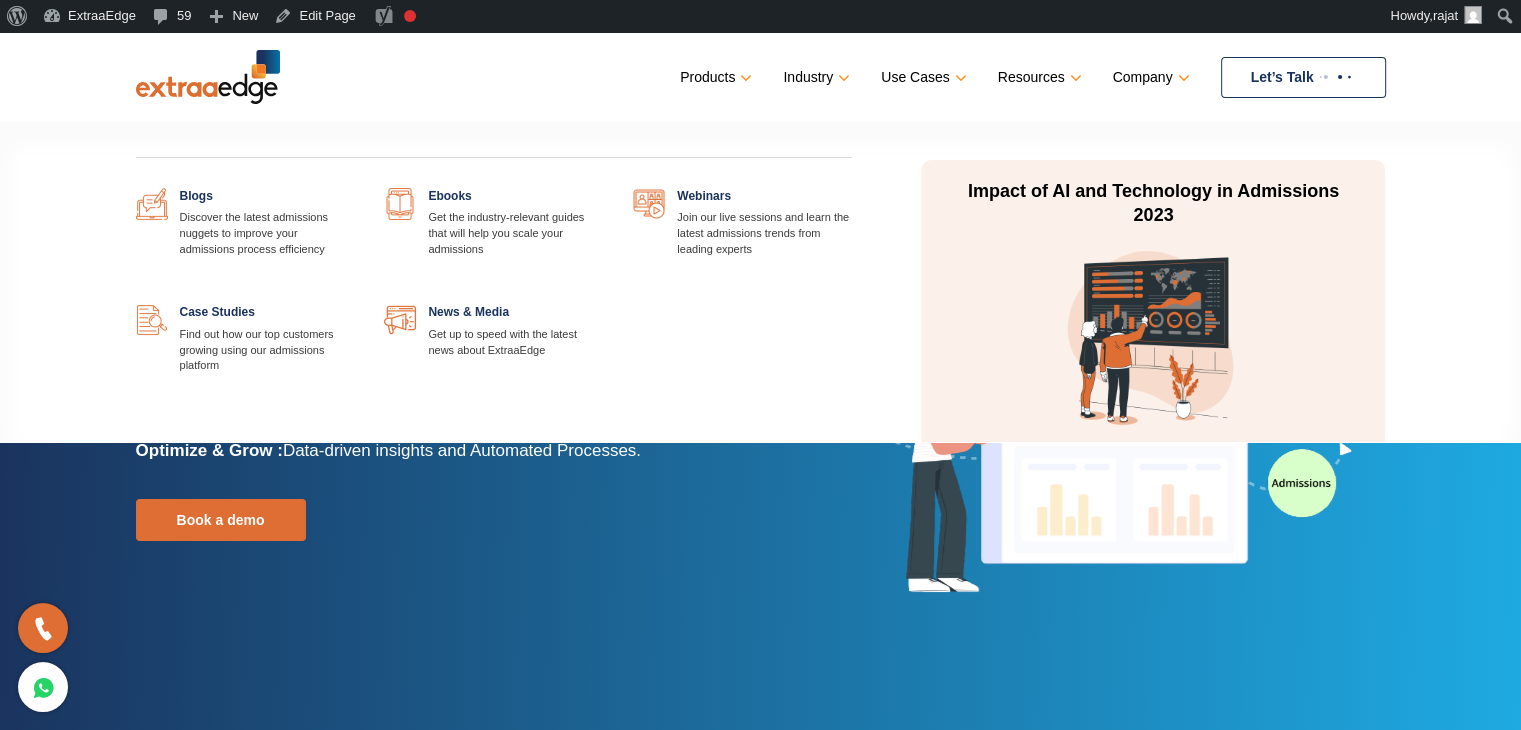 click at bounding box center (354, 304) 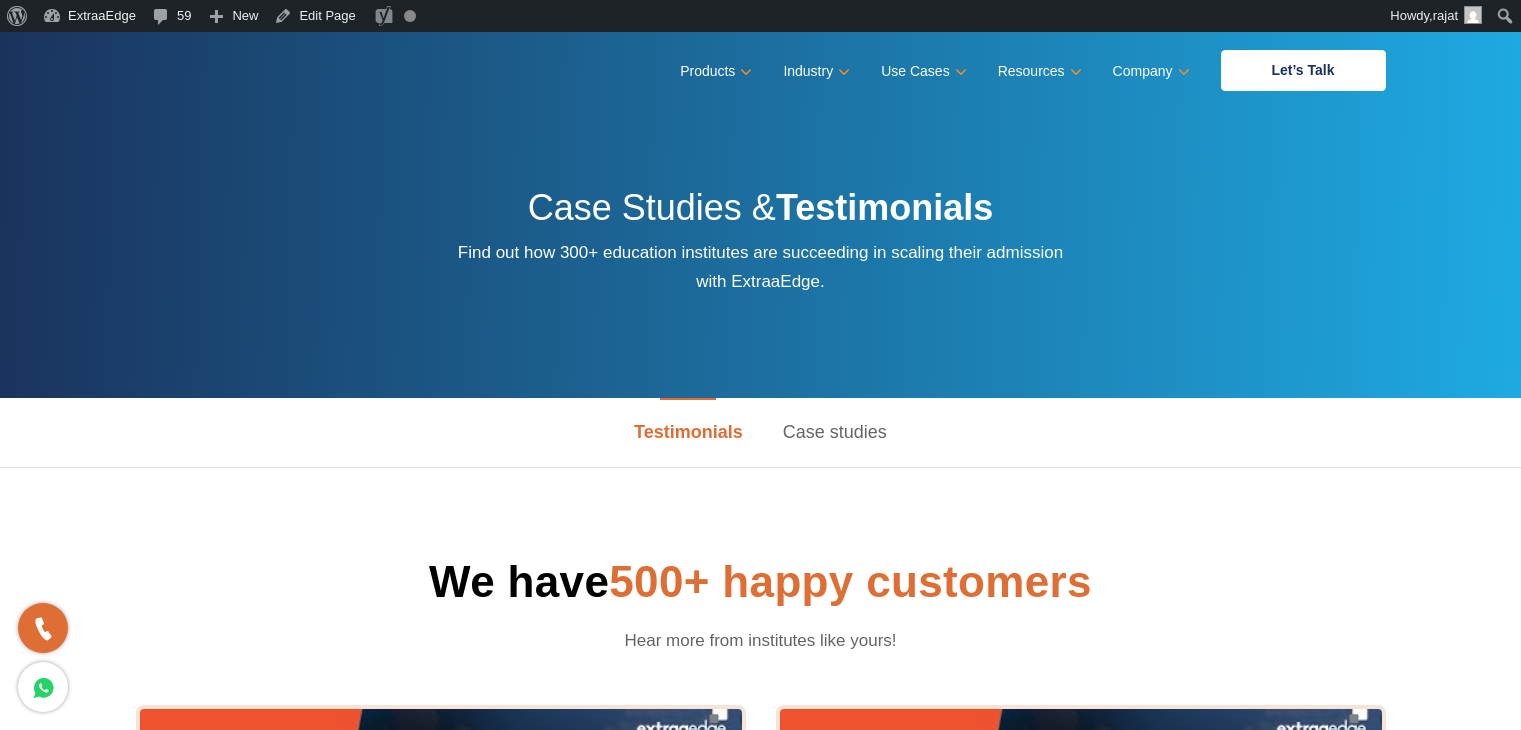 scroll, scrollTop: 0, scrollLeft: 0, axis: both 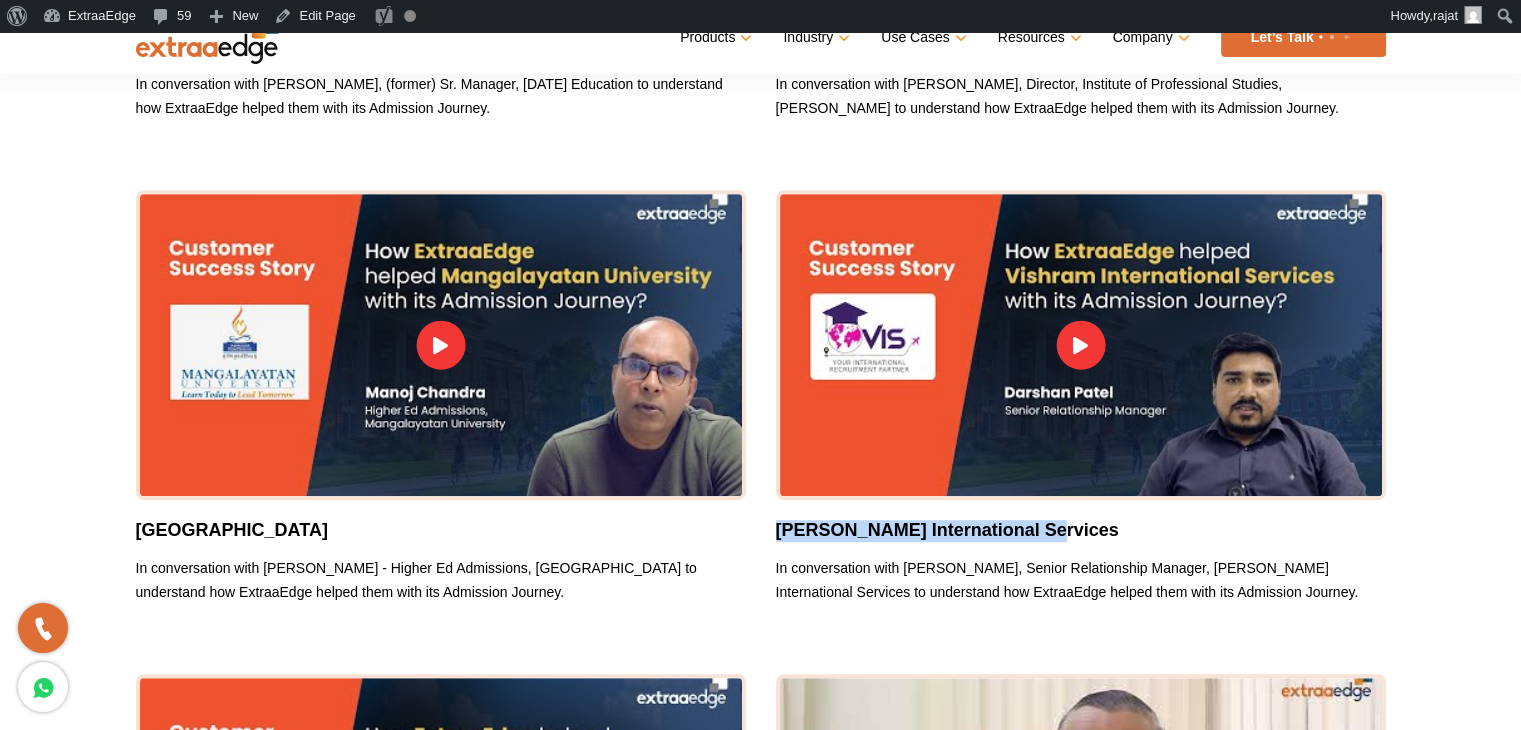 drag, startPoint x: 776, startPoint y: 534, endPoint x: 1083, endPoint y: 534, distance: 307 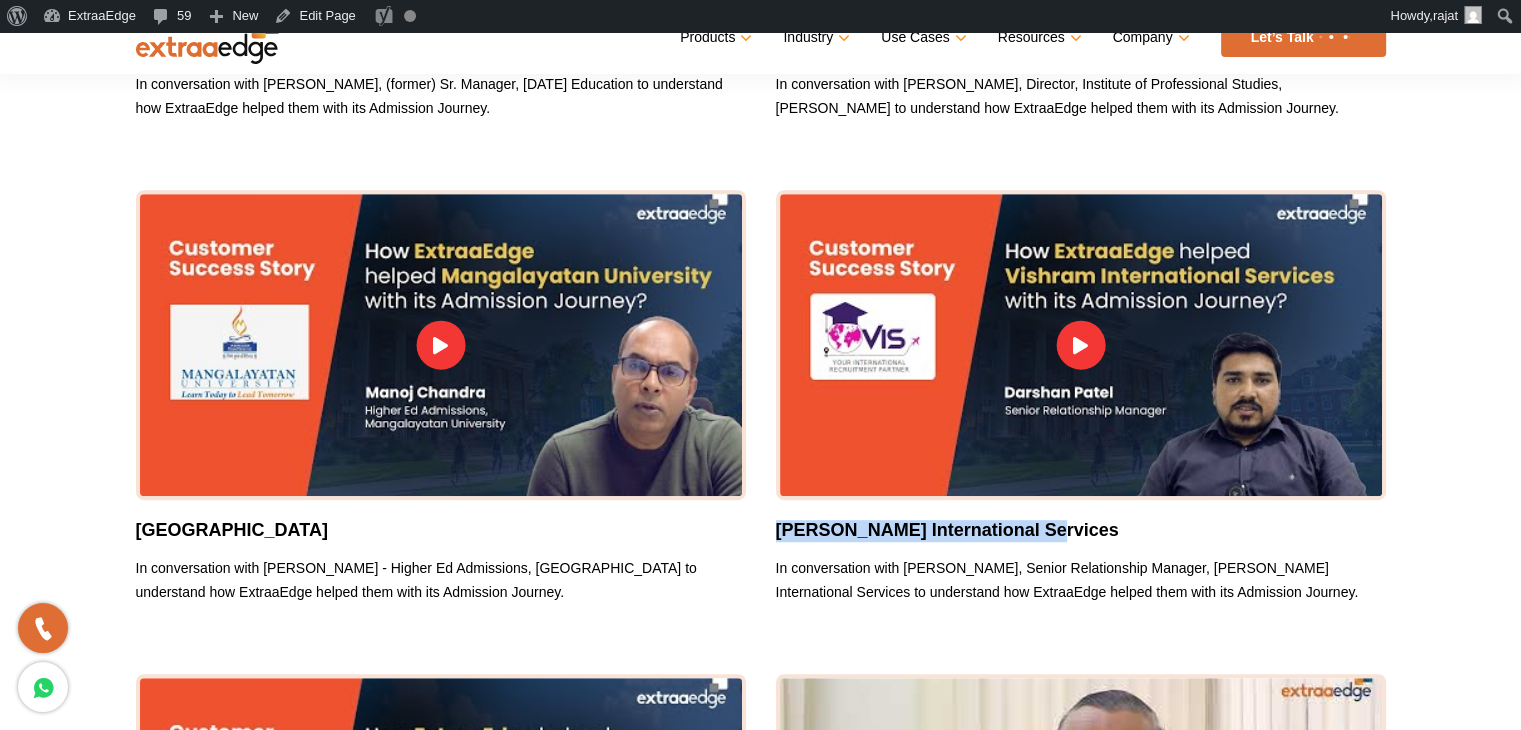 click on "[PERSON_NAME] International Services" at bounding box center [1081, 531] 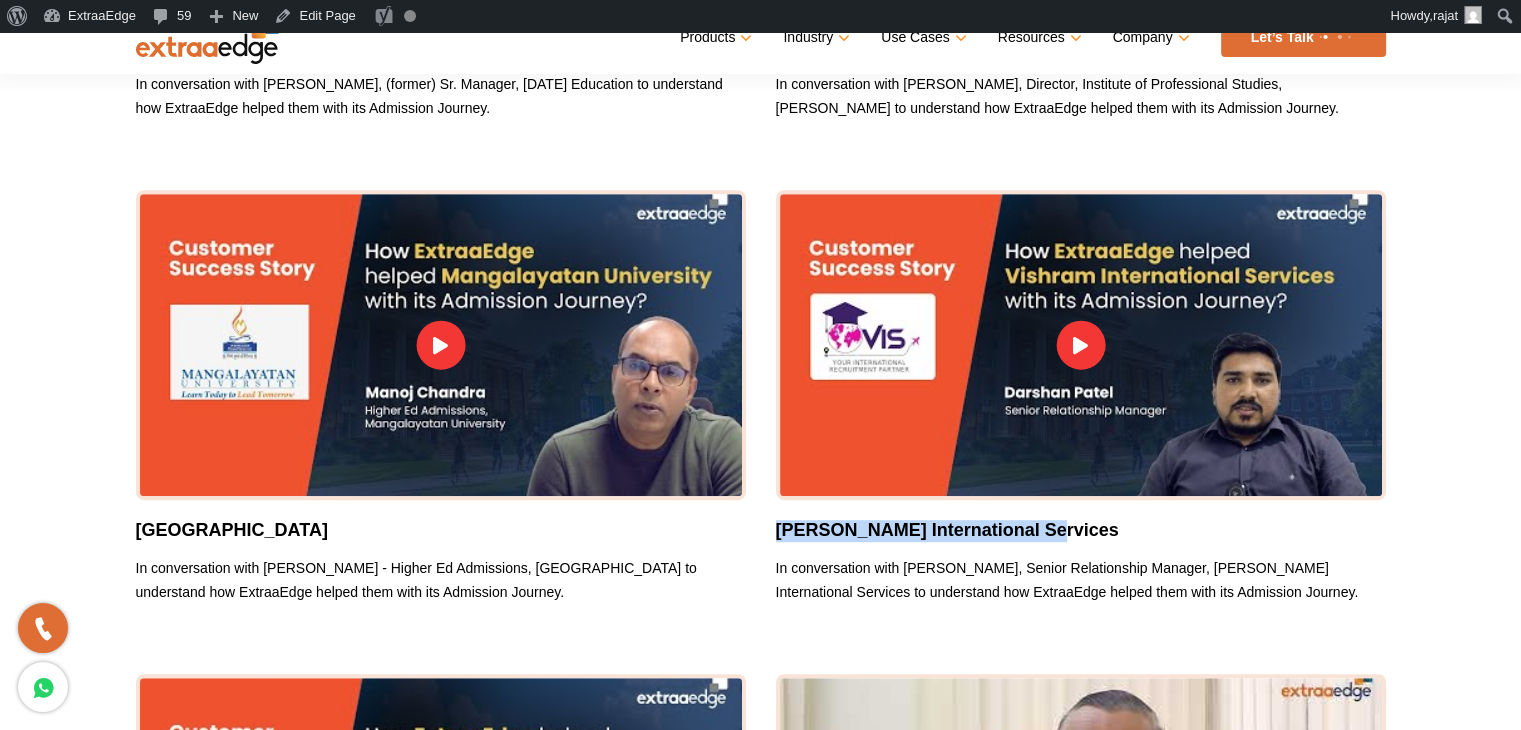 copy on "[PERSON_NAME] International Services" 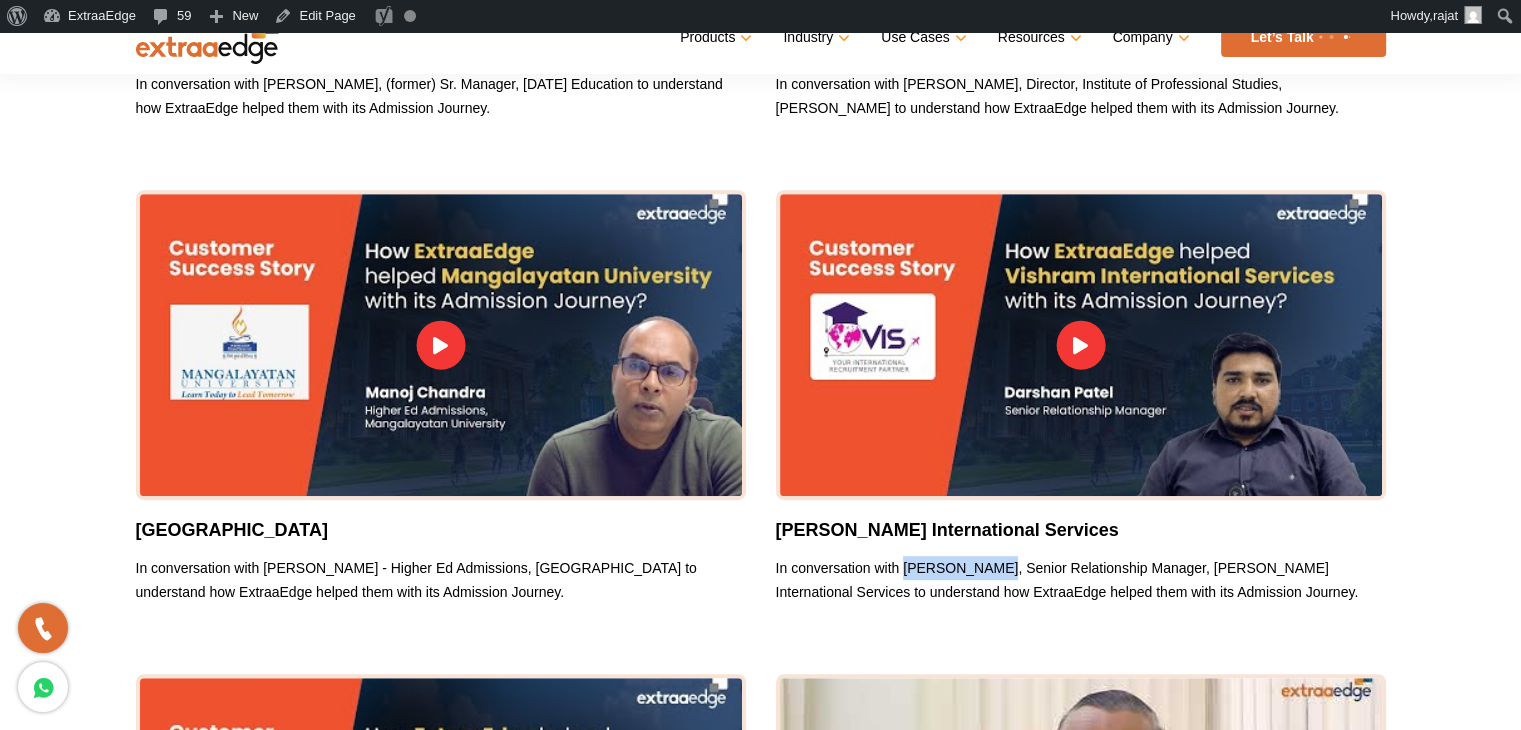 drag, startPoint x: 927, startPoint y: 562, endPoint x: 992, endPoint y: 561, distance: 65.00769 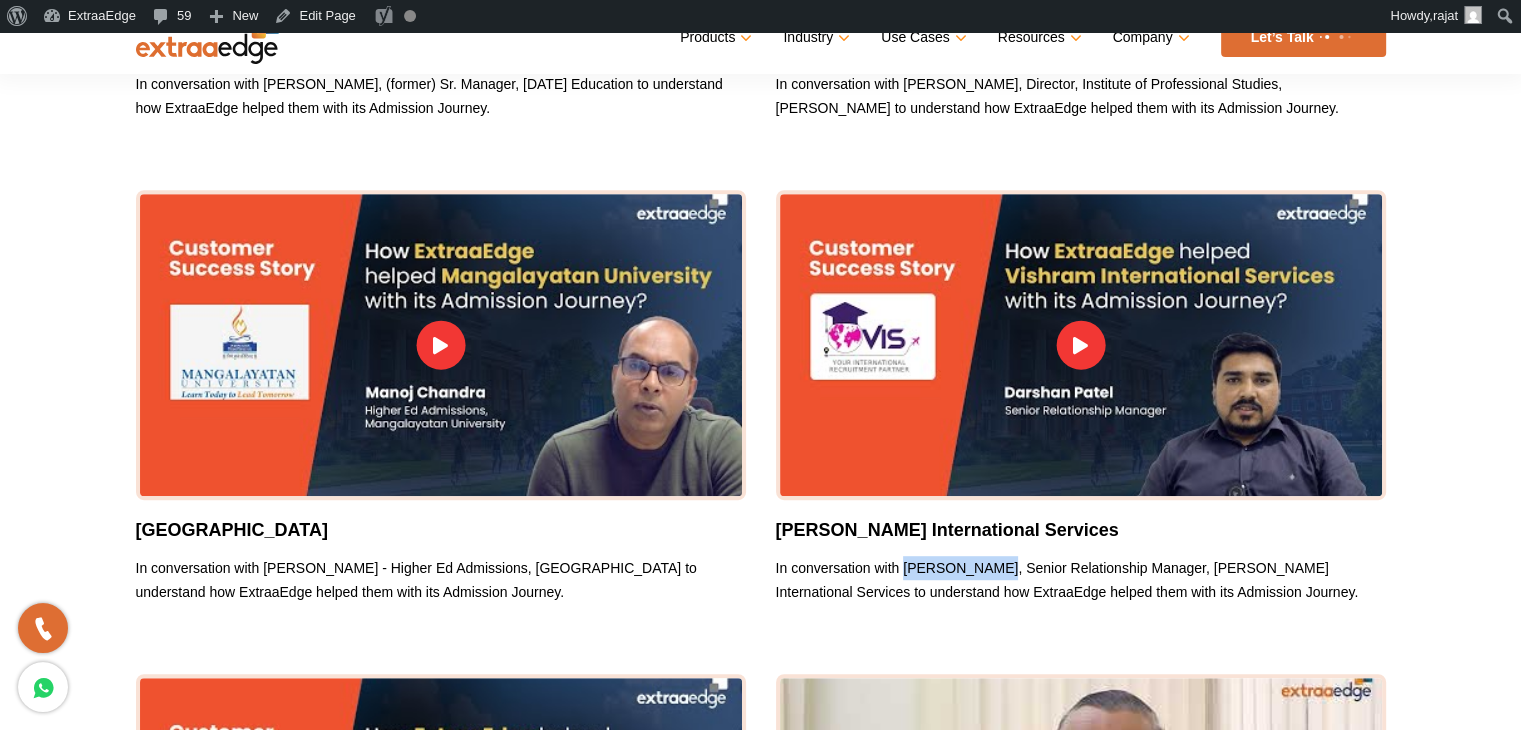click on "In conversation with [PERSON_NAME], Senior Relationship Manager, [PERSON_NAME] International Services to understand how ExtraaEdge helped them with its Admission Journey." at bounding box center [1081, 580] 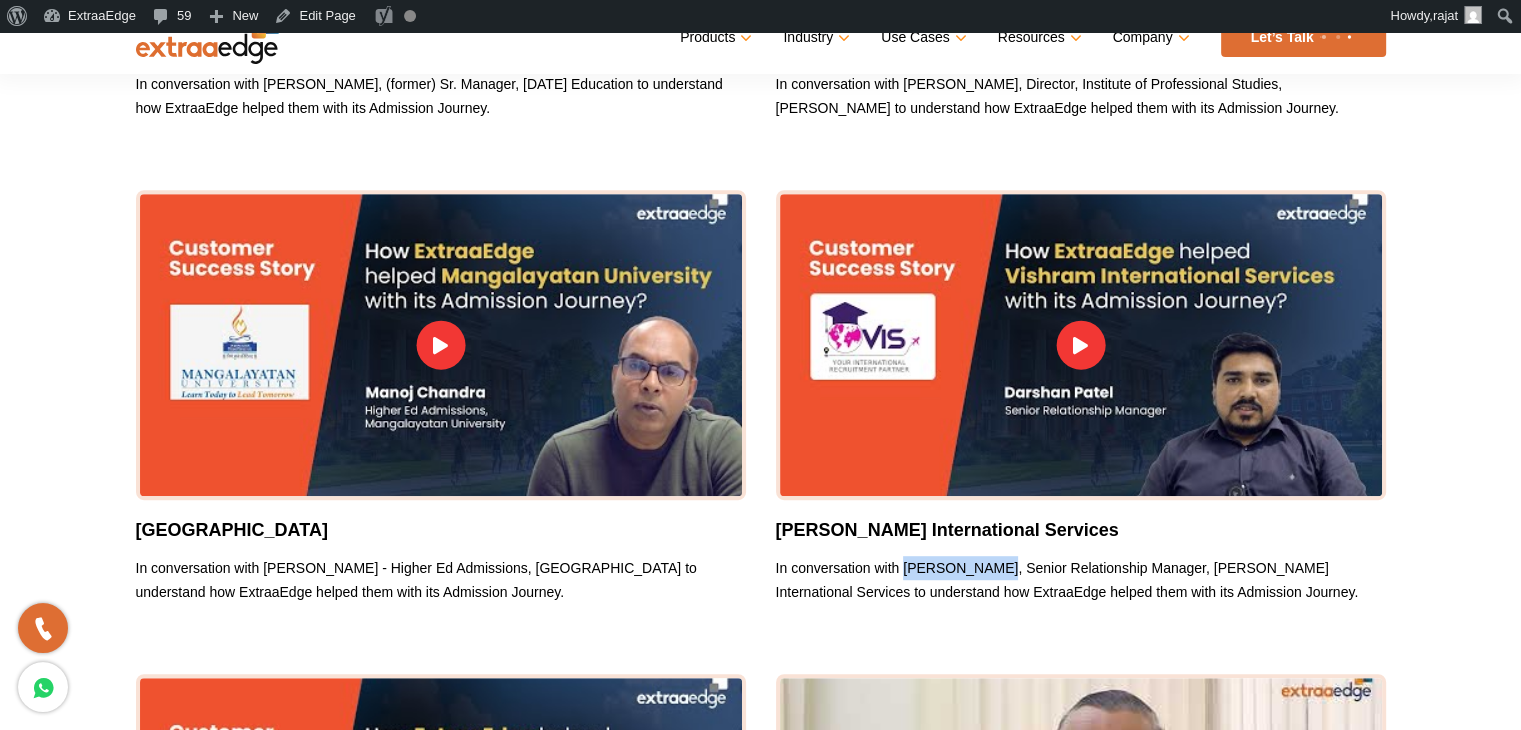 copy on "[PERSON_NAME]" 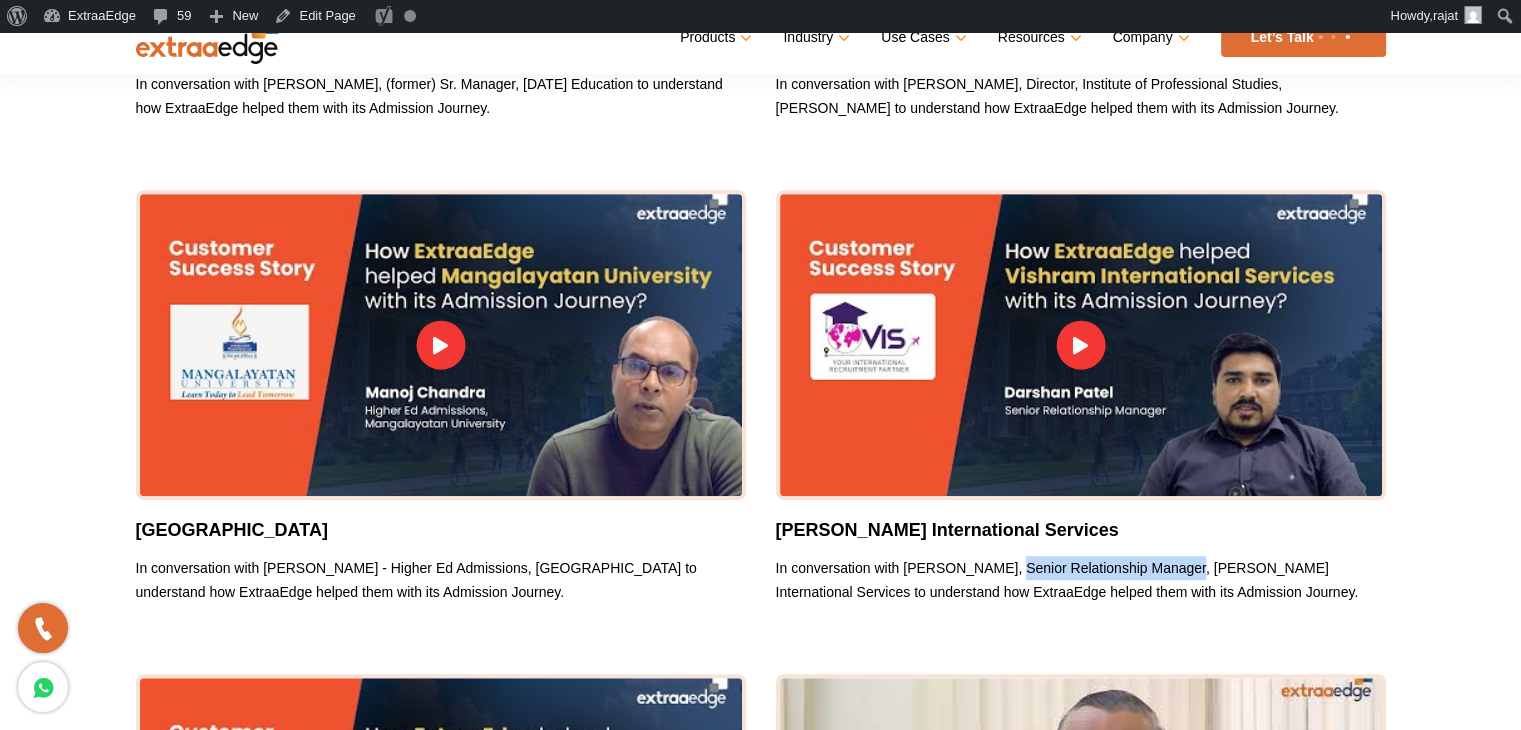 drag, startPoint x: 999, startPoint y: 567, endPoint x: 1178, endPoint y: 565, distance: 179.01117 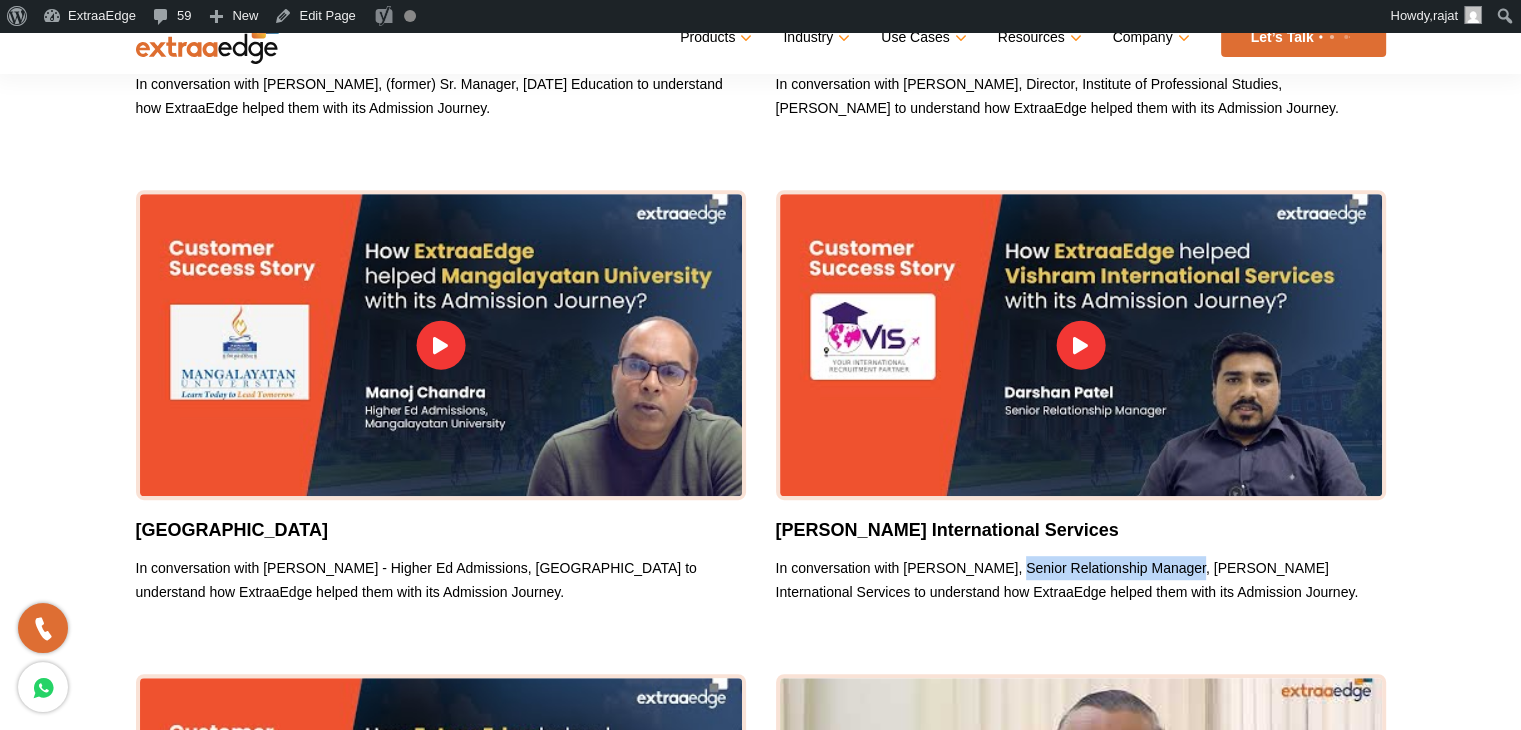 click on "In conversation with [PERSON_NAME], Senior Relationship Manager, [PERSON_NAME] International Services to understand how ExtraaEdge helped them with its Admission Journey." at bounding box center [1081, 580] 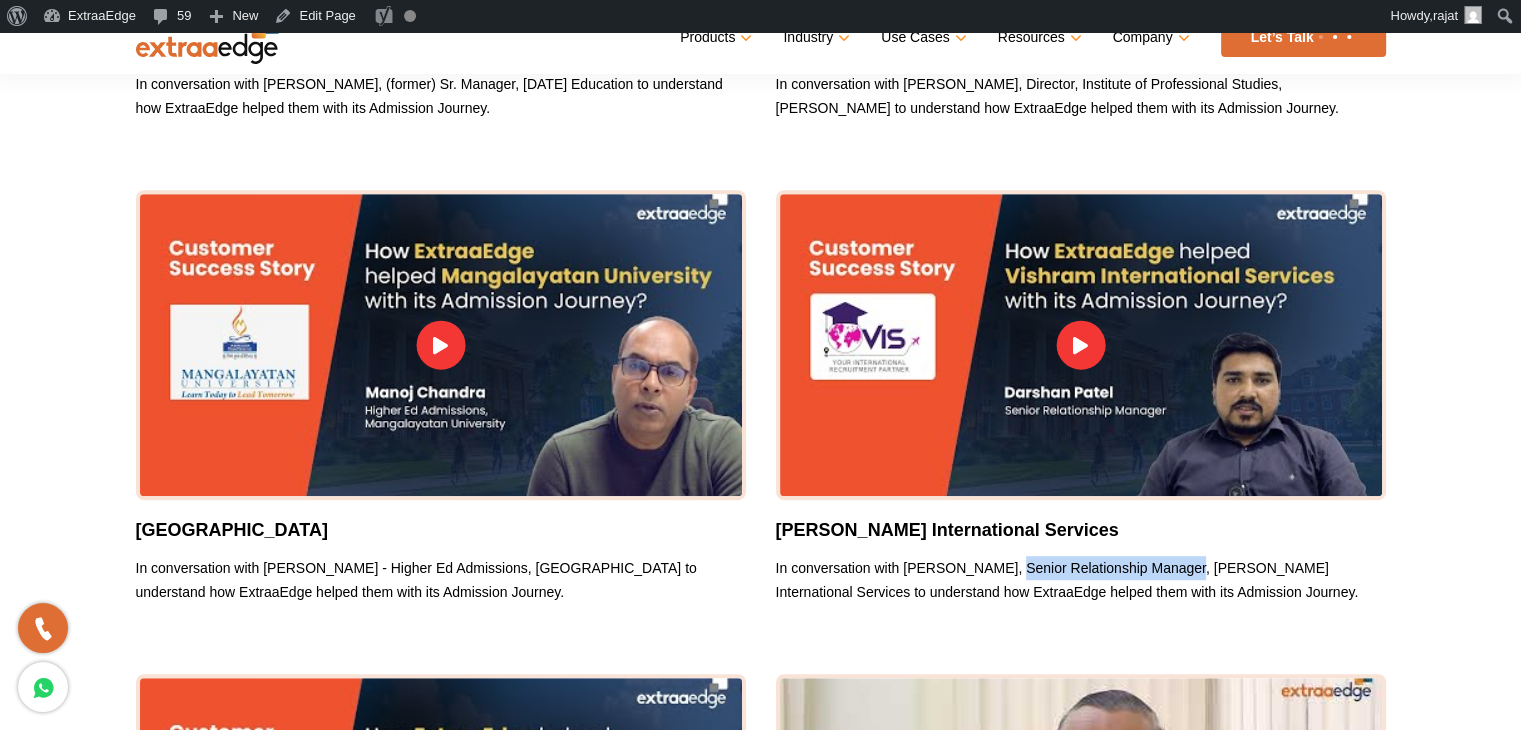 copy on "Senior Relationship Manager" 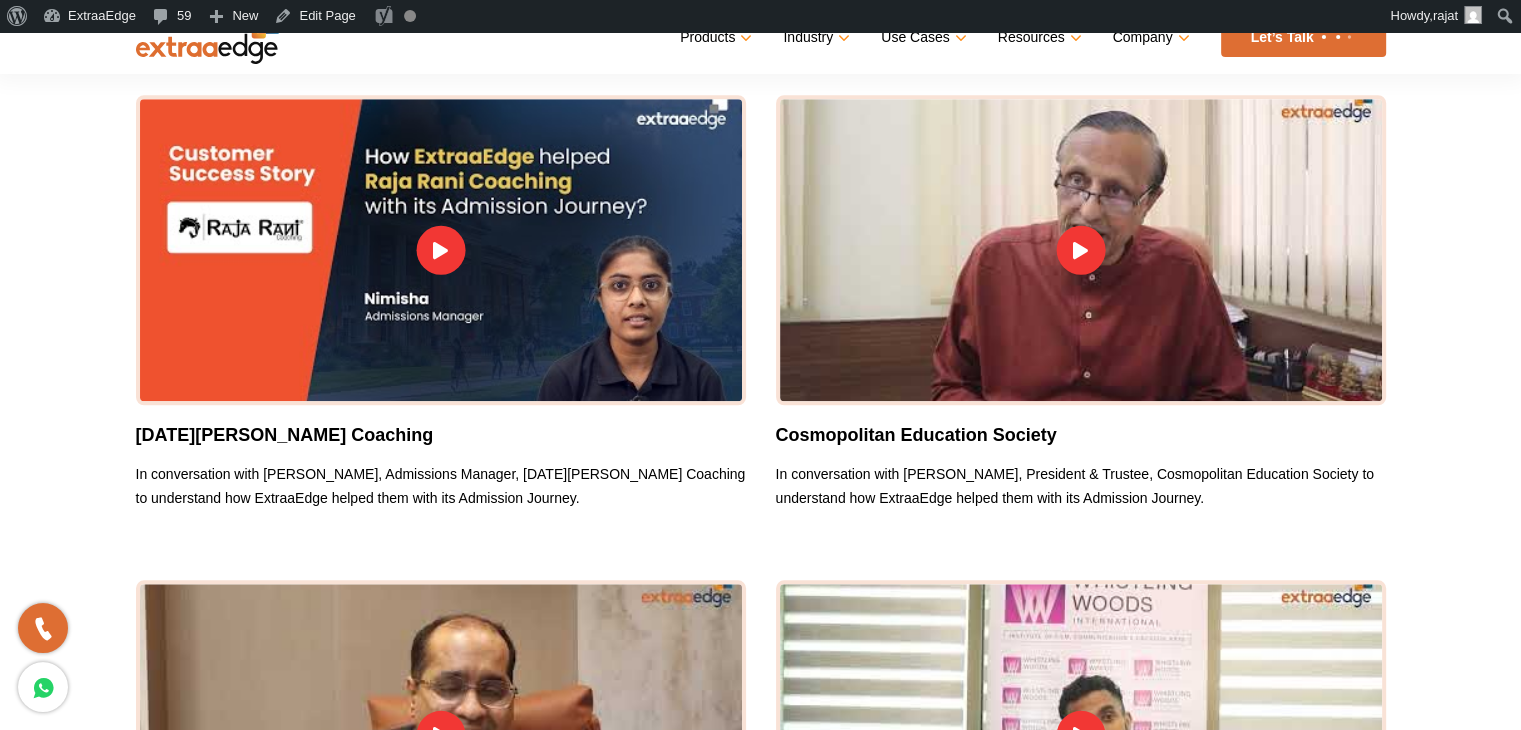 scroll, scrollTop: 1600, scrollLeft: 0, axis: vertical 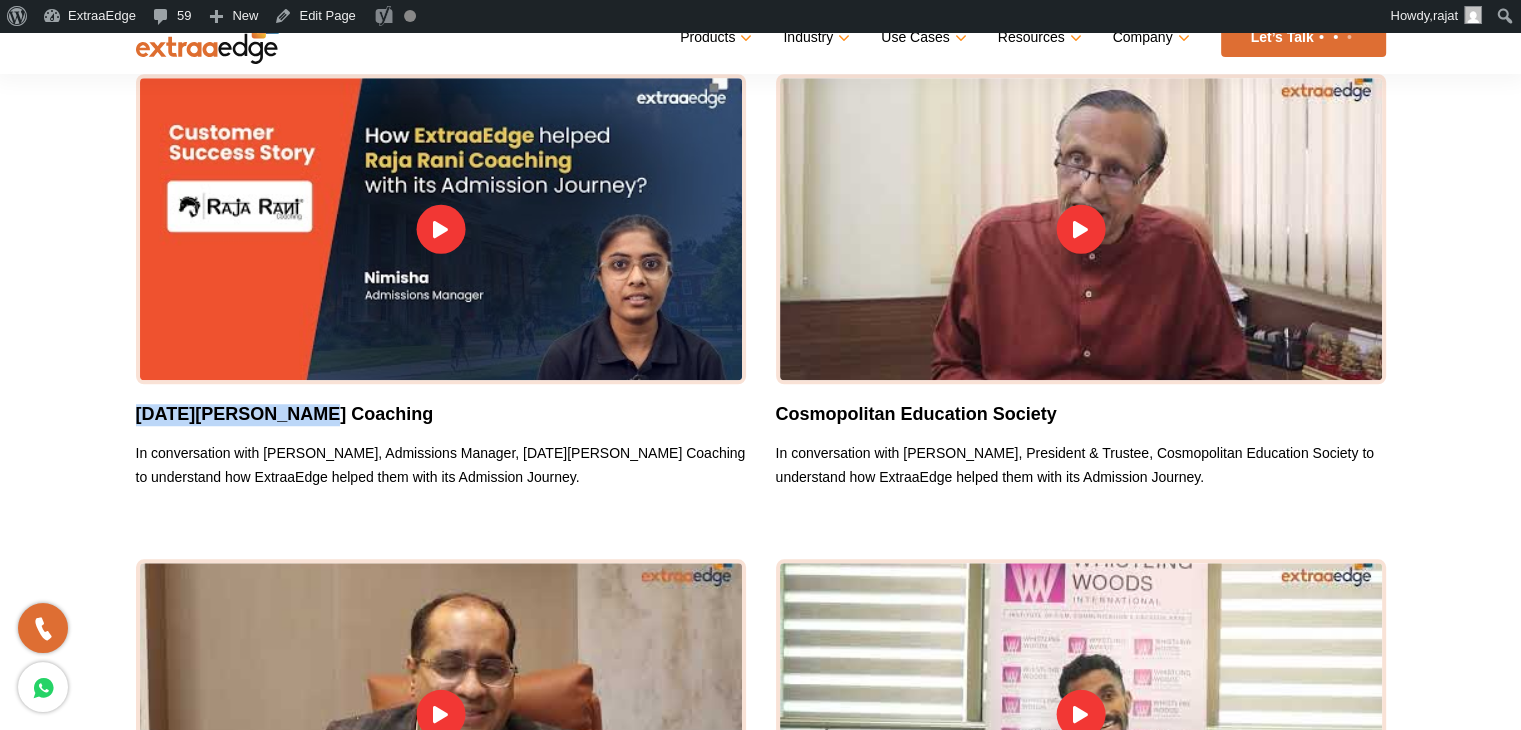 drag, startPoint x: 137, startPoint y: 414, endPoint x: 304, endPoint y: 417, distance: 167.02695 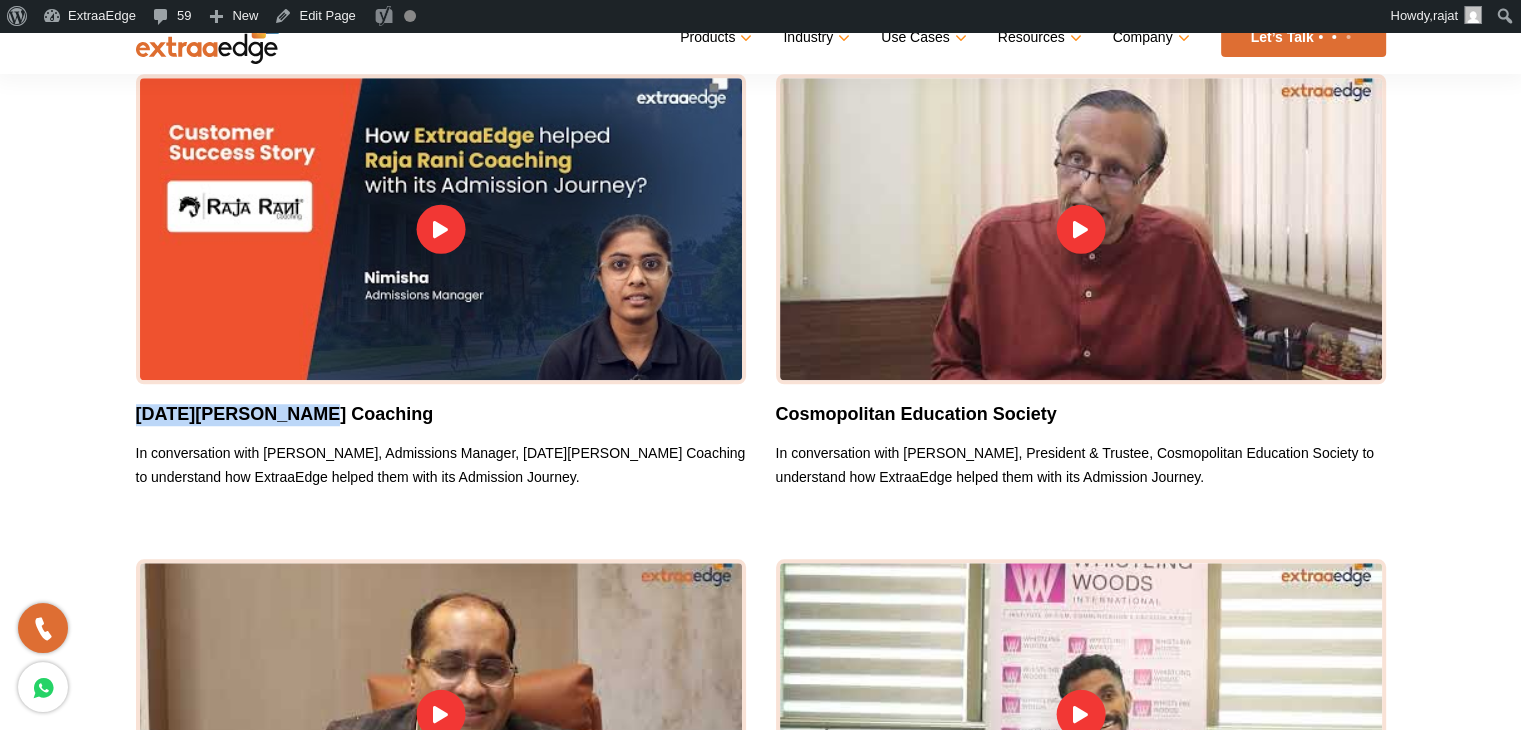 click on "[DATE][PERSON_NAME] Coaching" at bounding box center (441, 415) 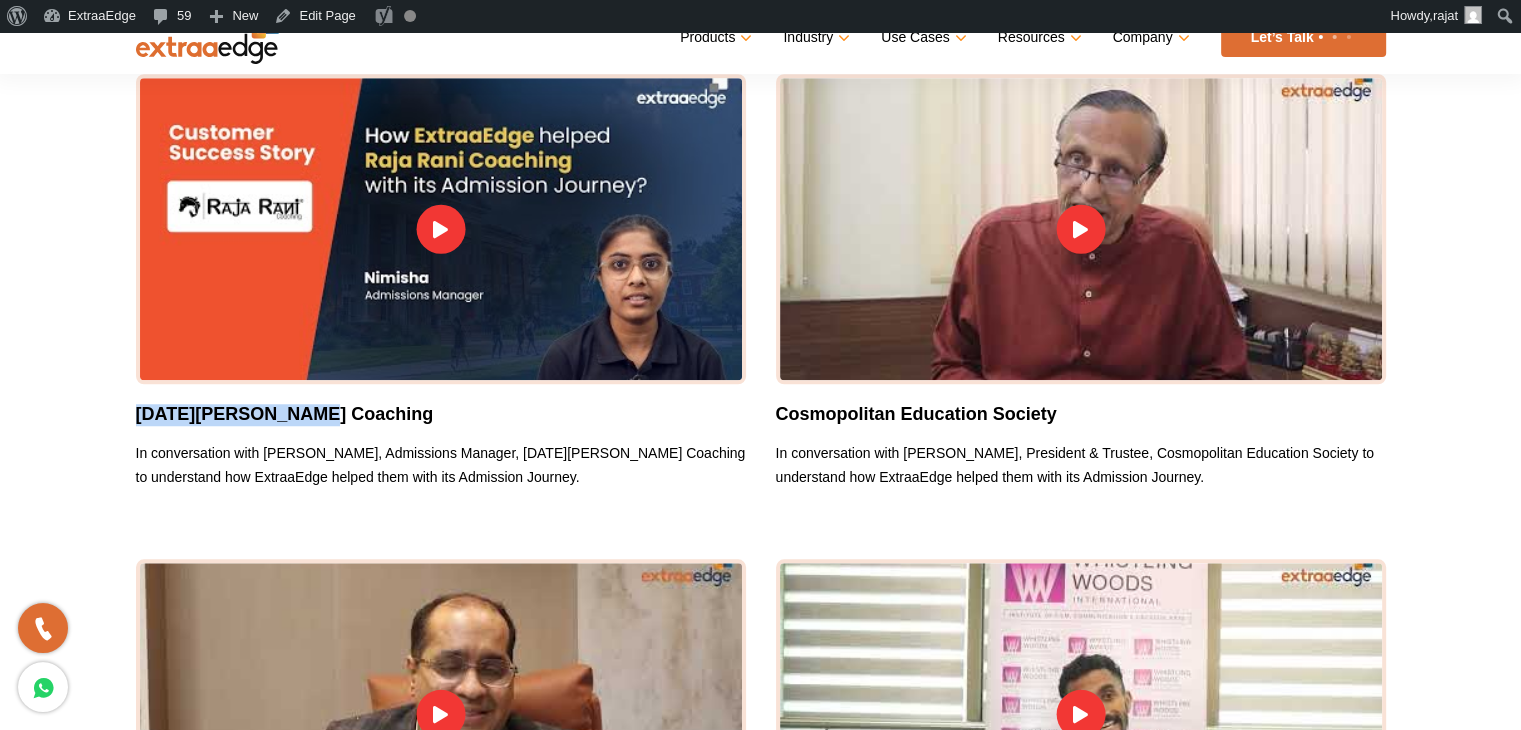 copy on "[DATE][PERSON_NAME] Coaching" 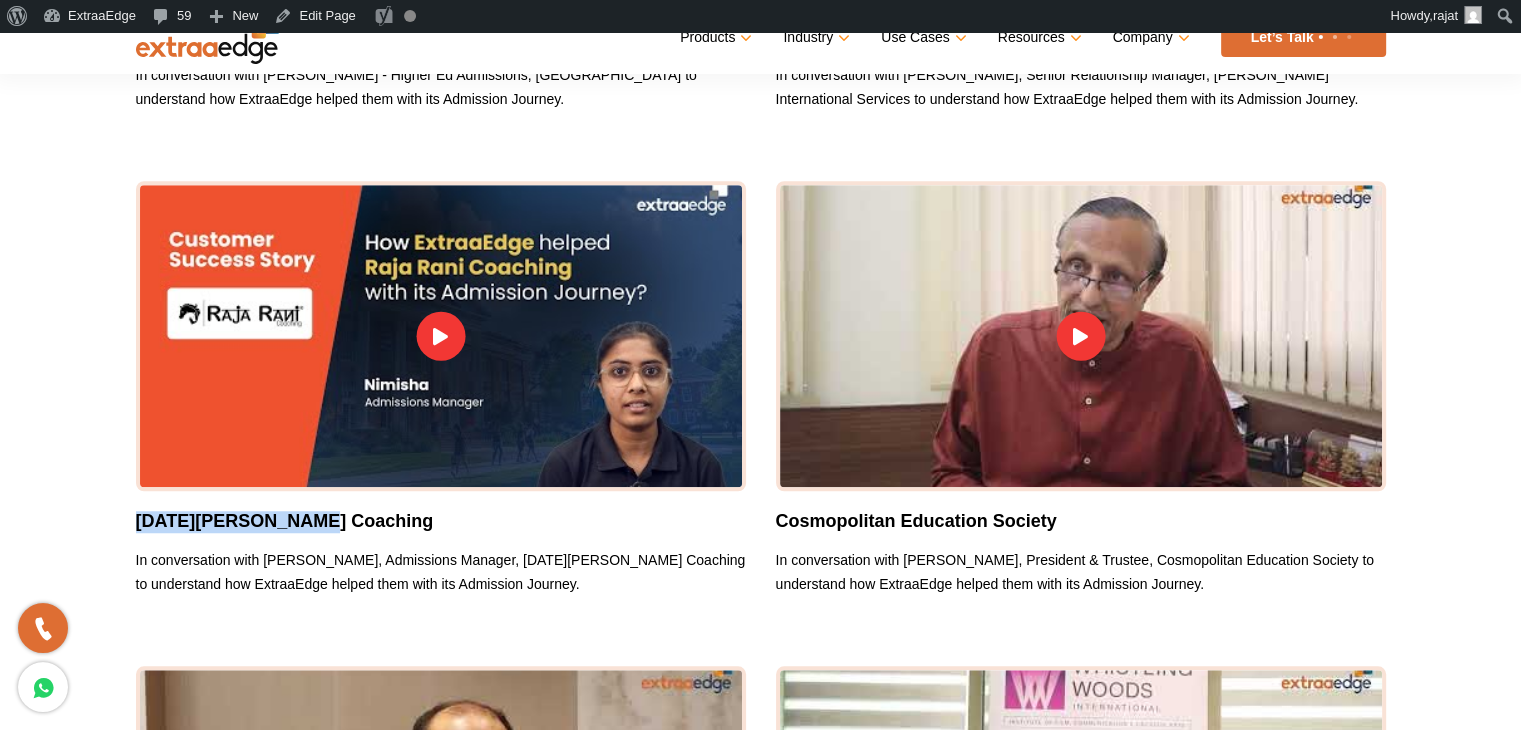 scroll, scrollTop: 1500, scrollLeft: 0, axis: vertical 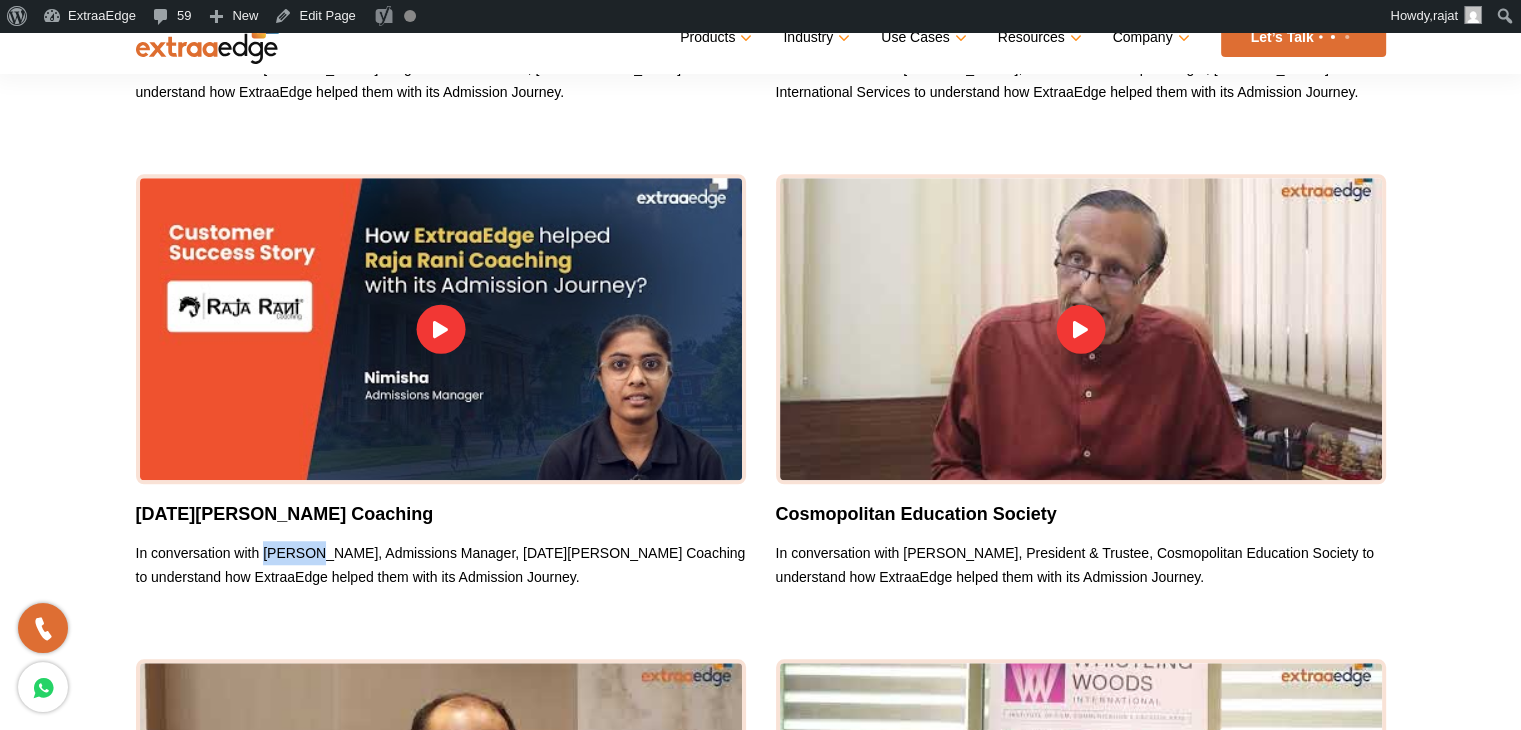 drag, startPoint x: 271, startPoint y: 554, endPoint x: 310, endPoint y: 554, distance: 39 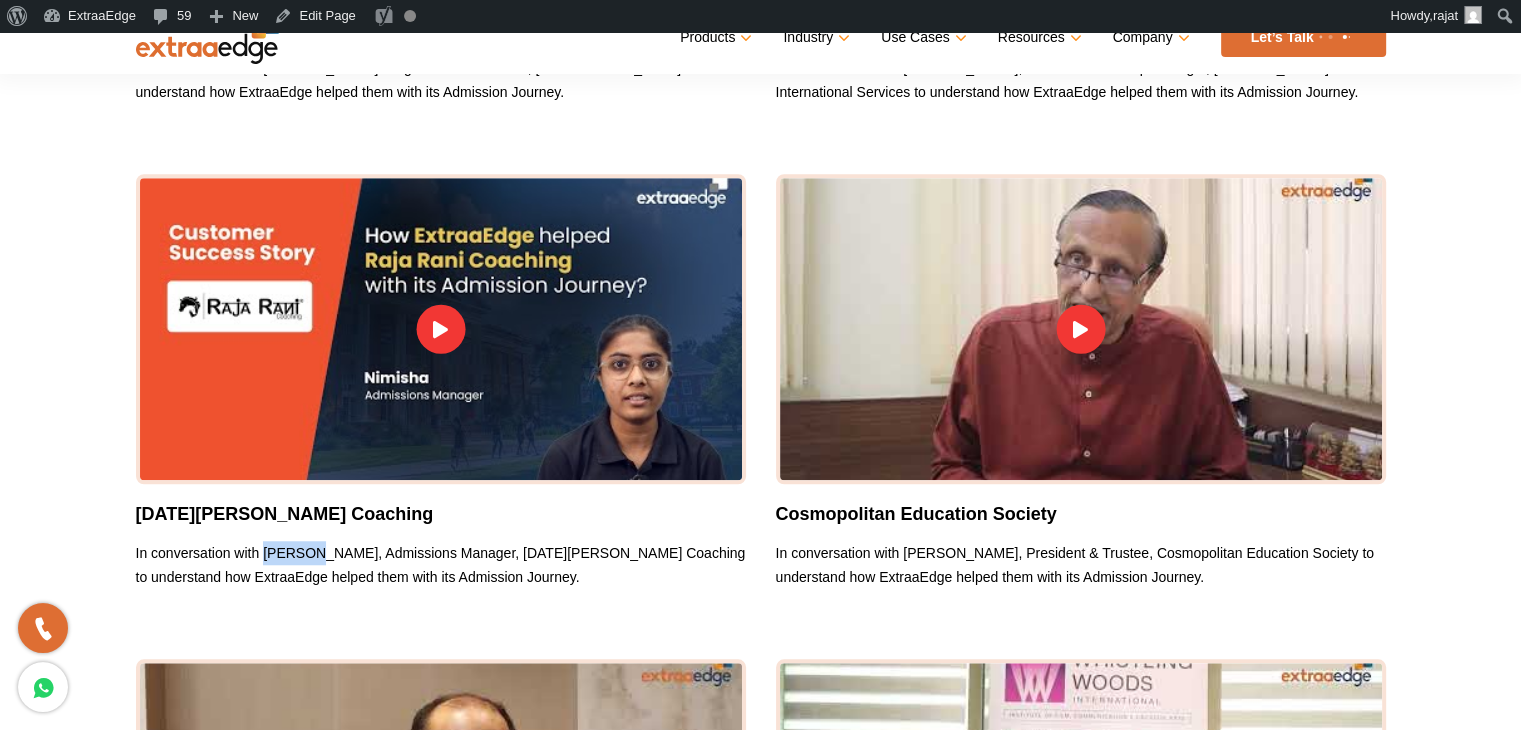 click on "In conversation with [PERSON_NAME], Admissions Manager, [DATE][PERSON_NAME] Coaching to understand how ExtraaEdge helped them with its Admission Journey." at bounding box center (441, 565) 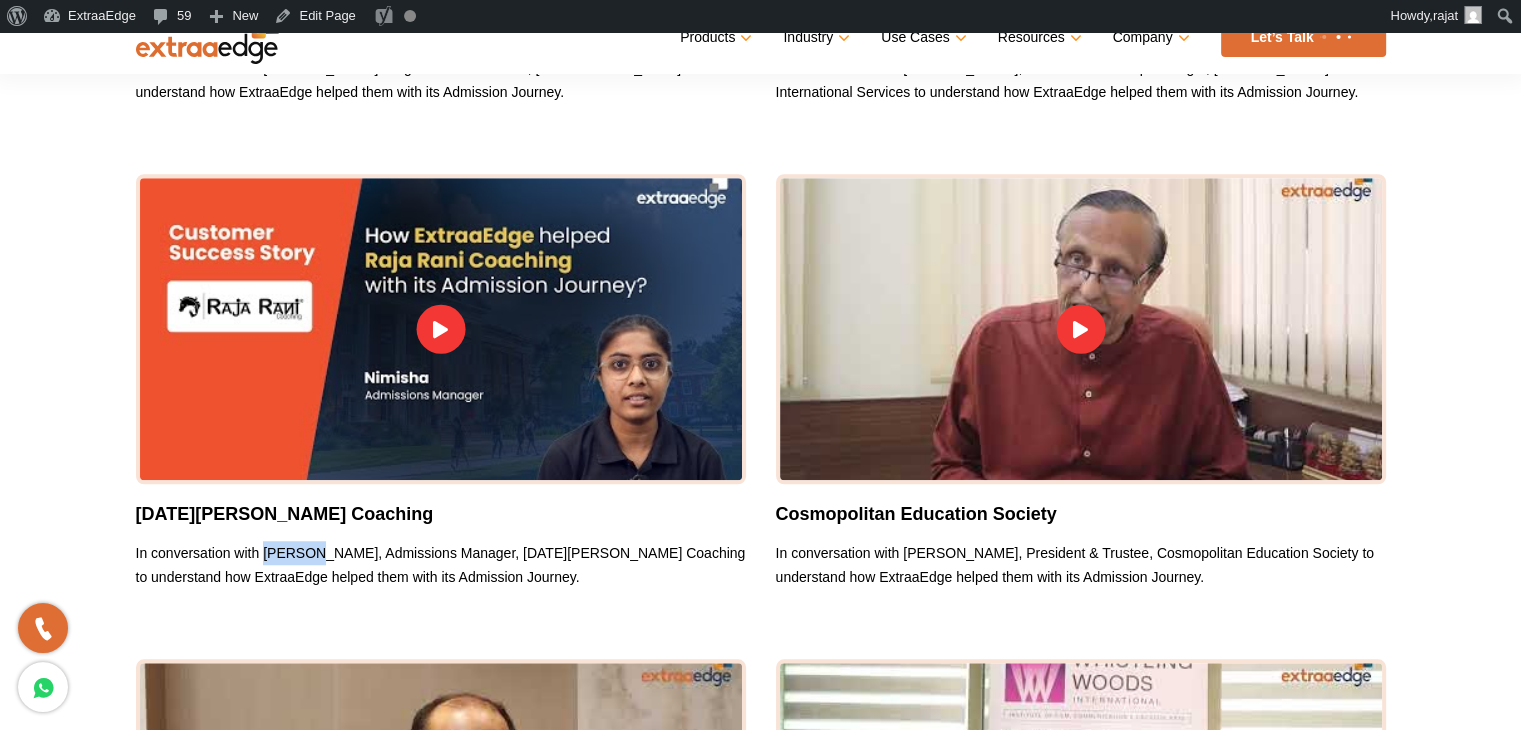 copy on "[PERSON_NAME]" 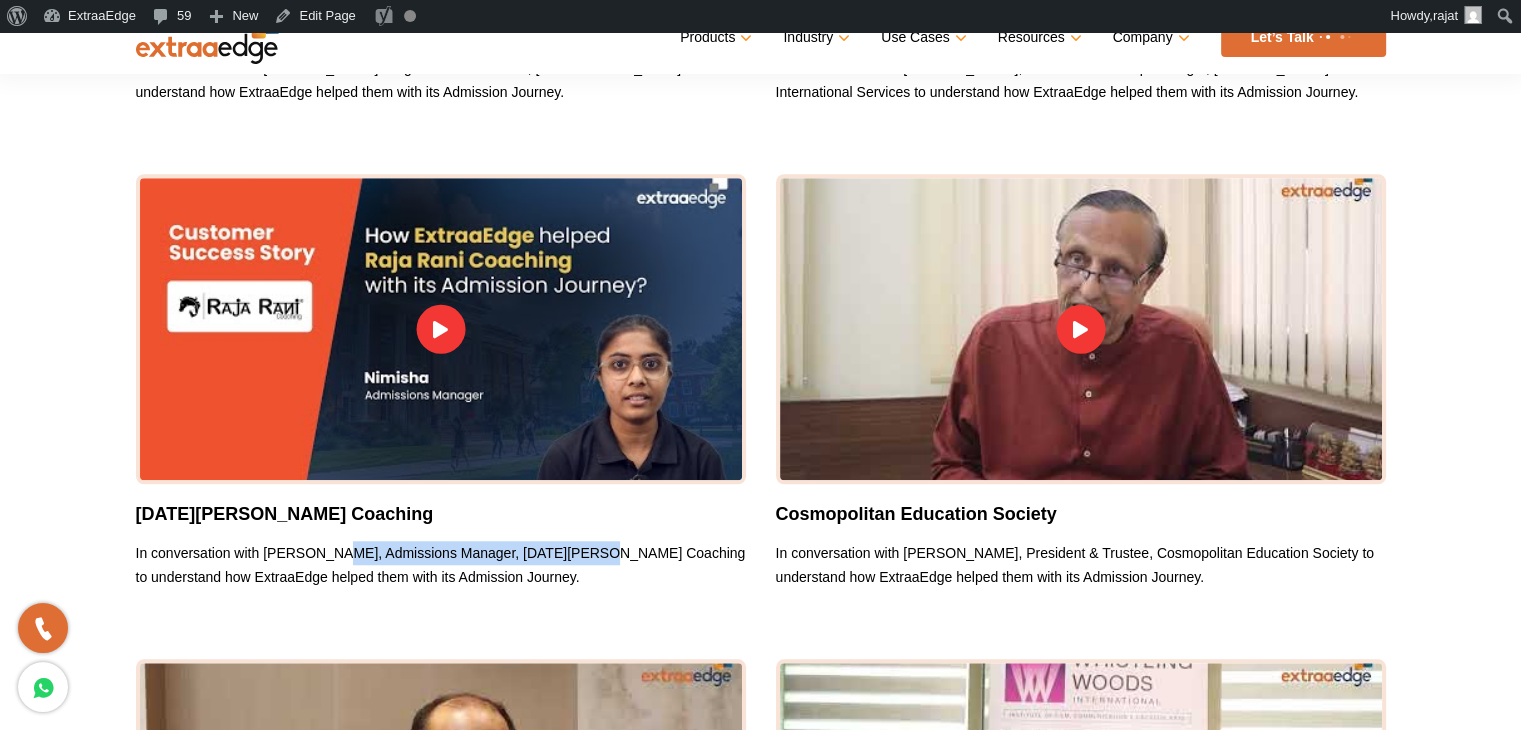 drag, startPoint x: 326, startPoint y: 553, endPoint x: 581, endPoint y: 560, distance: 255.09605 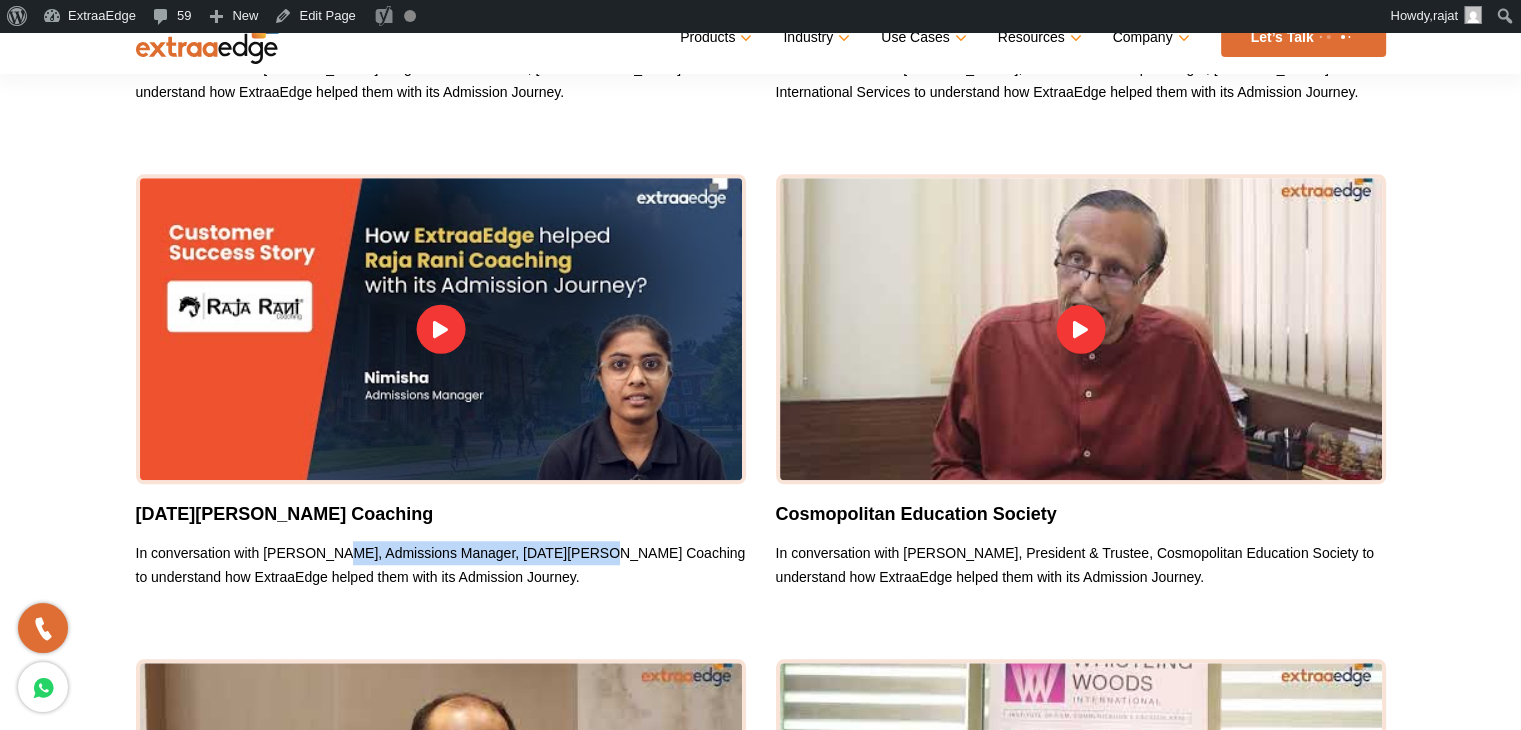 click on "In conversation with [PERSON_NAME], Admissions Manager, [DATE][PERSON_NAME] Coaching to understand how ExtraaEdge helped them with its Admission Journey." at bounding box center (441, 565) 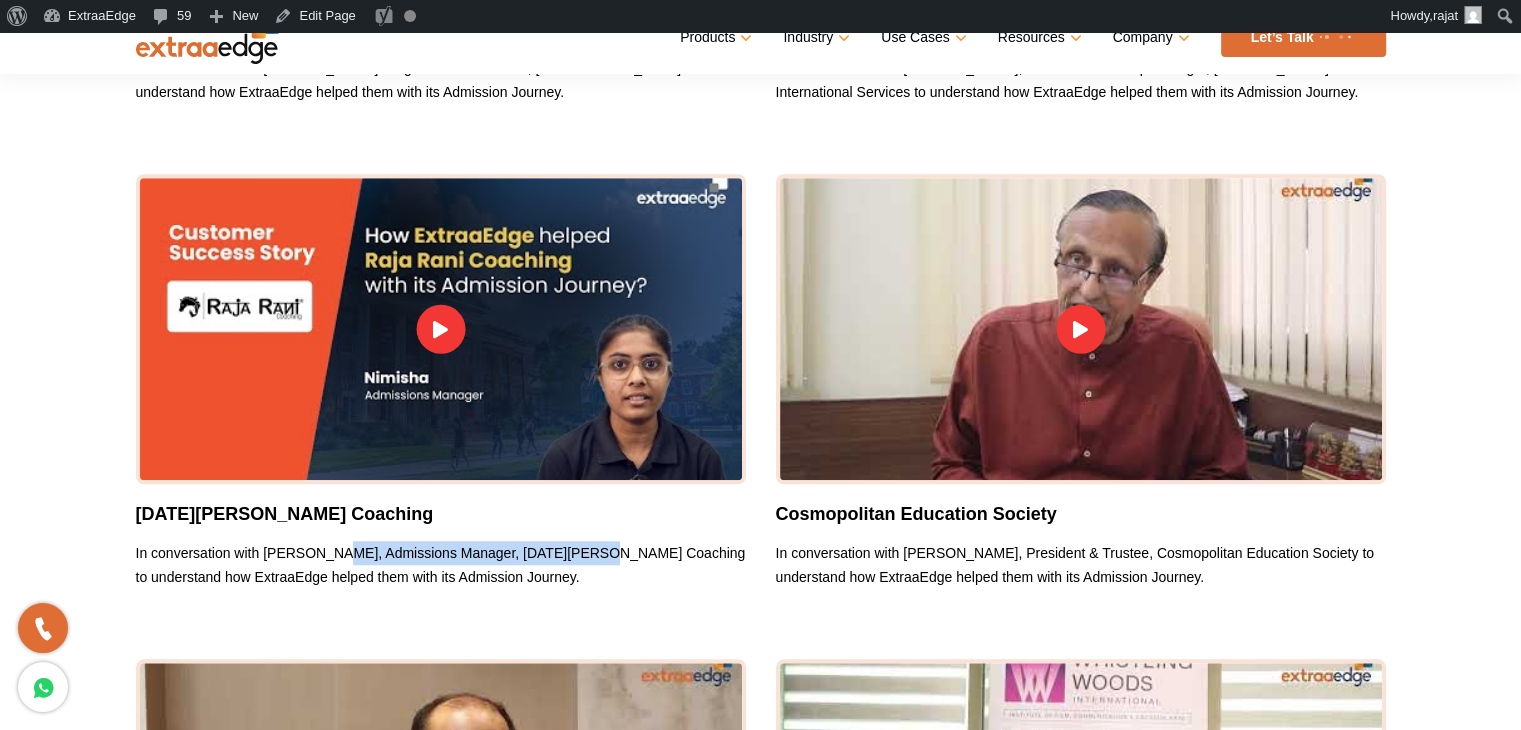 copy on "dmissions Manager, [DATE][PERSON_NAME] Coaching" 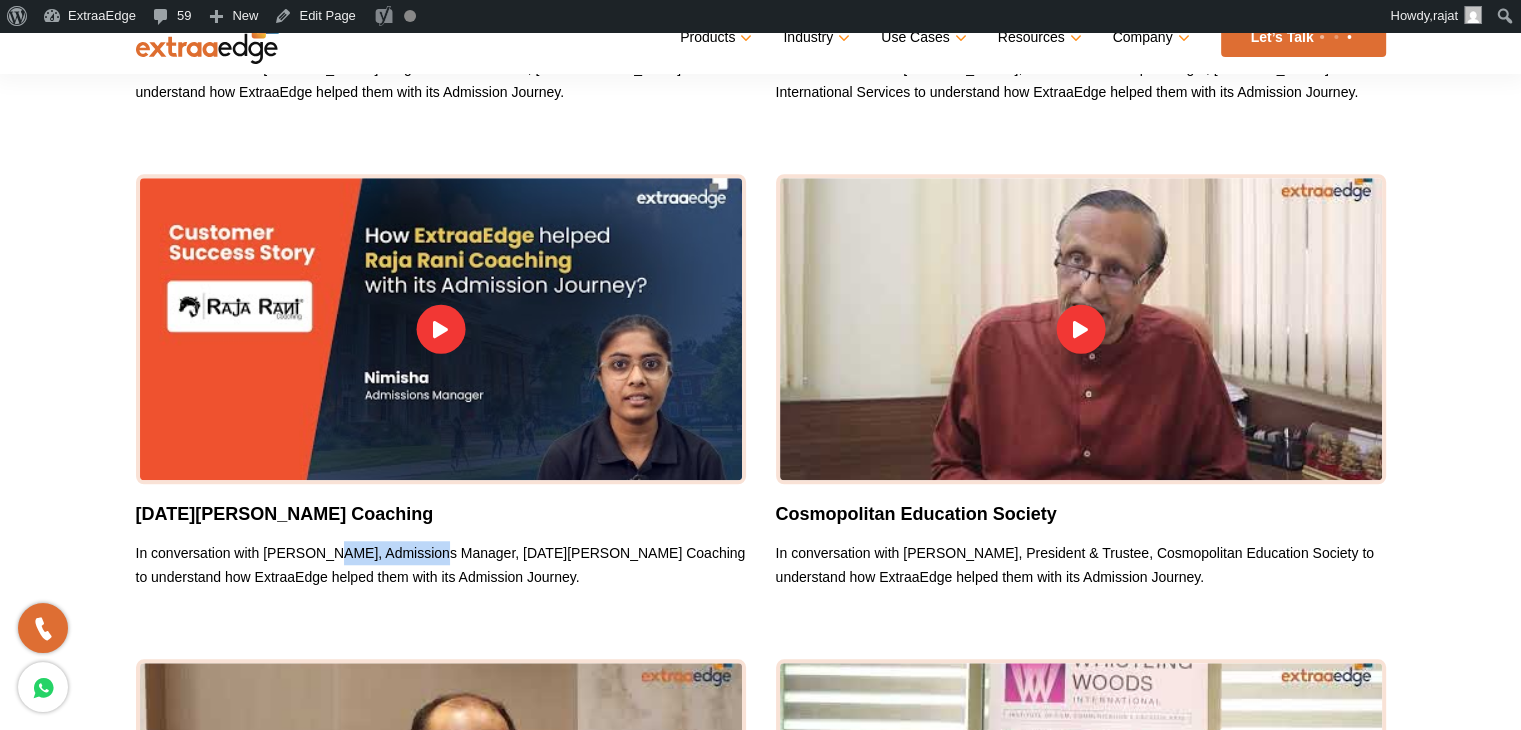 drag, startPoint x: 324, startPoint y: 552, endPoint x: 427, endPoint y: 552, distance: 103 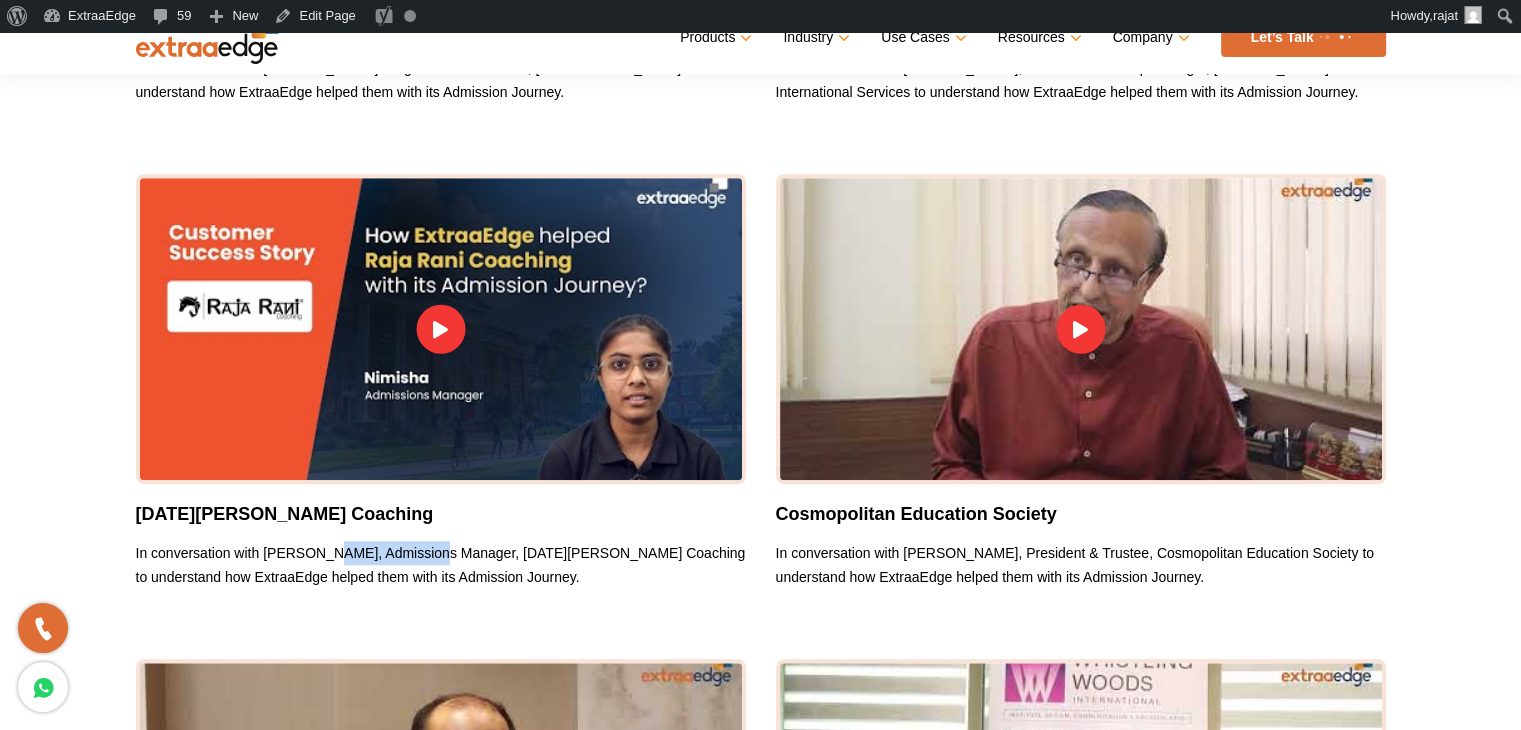 click on "In conversation with [PERSON_NAME], Admissions Manager, [DATE][PERSON_NAME] Coaching to understand how ExtraaEdge helped them with its Admission Journey." at bounding box center [441, 565] 